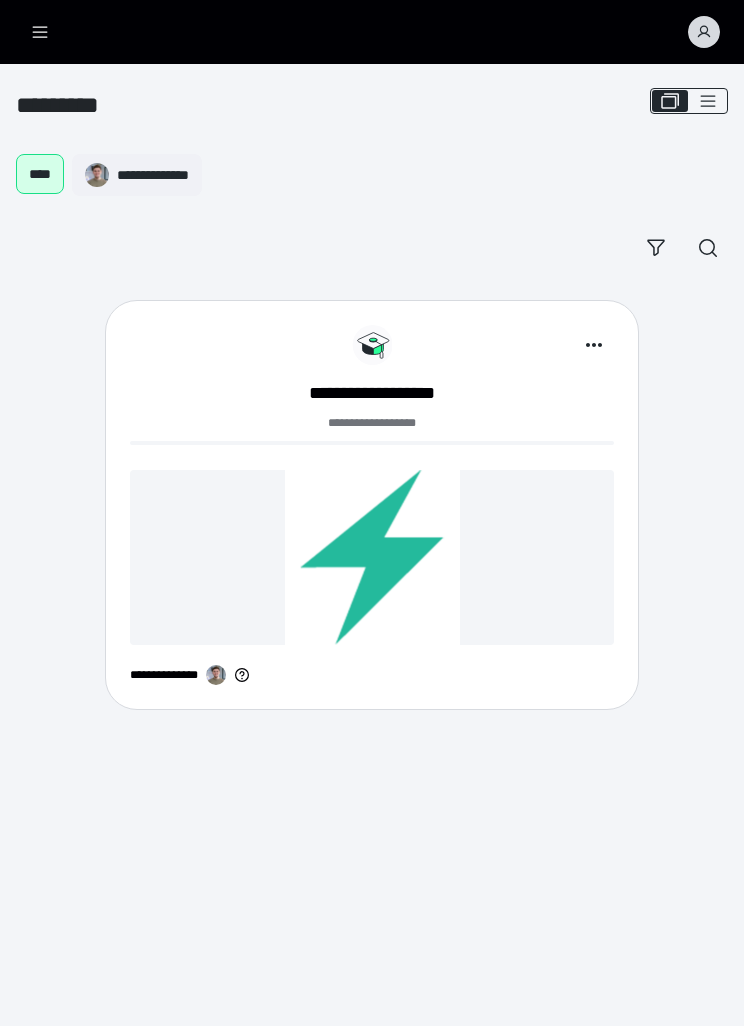 scroll, scrollTop: 0, scrollLeft: 0, axis: both 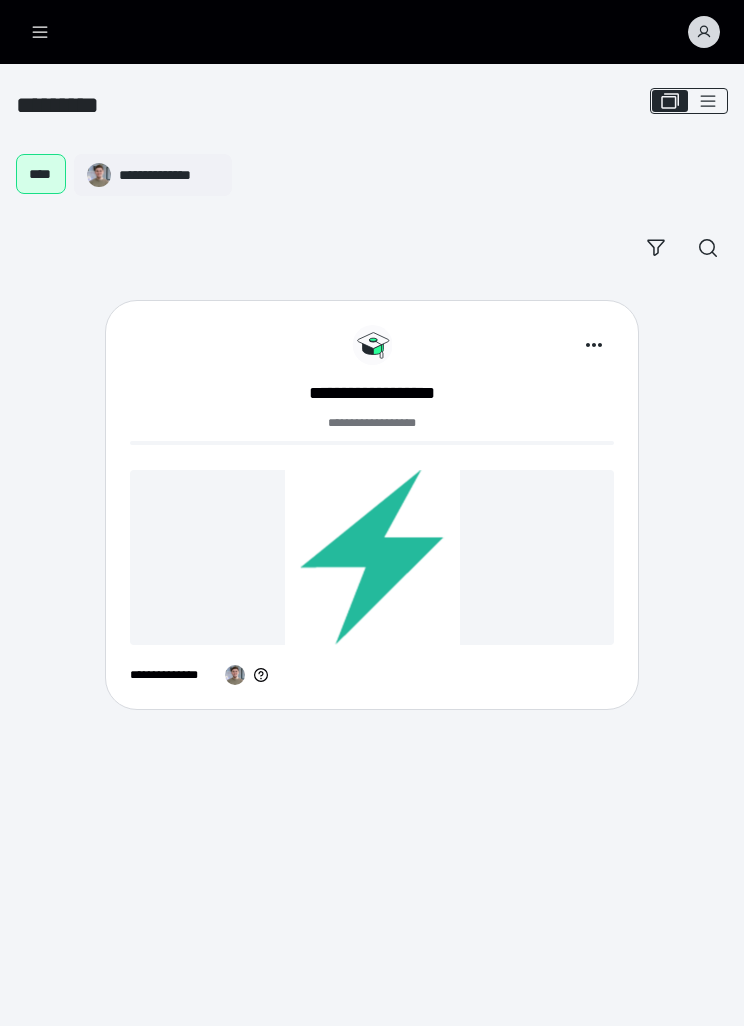 click at bounding box center [372, 557] 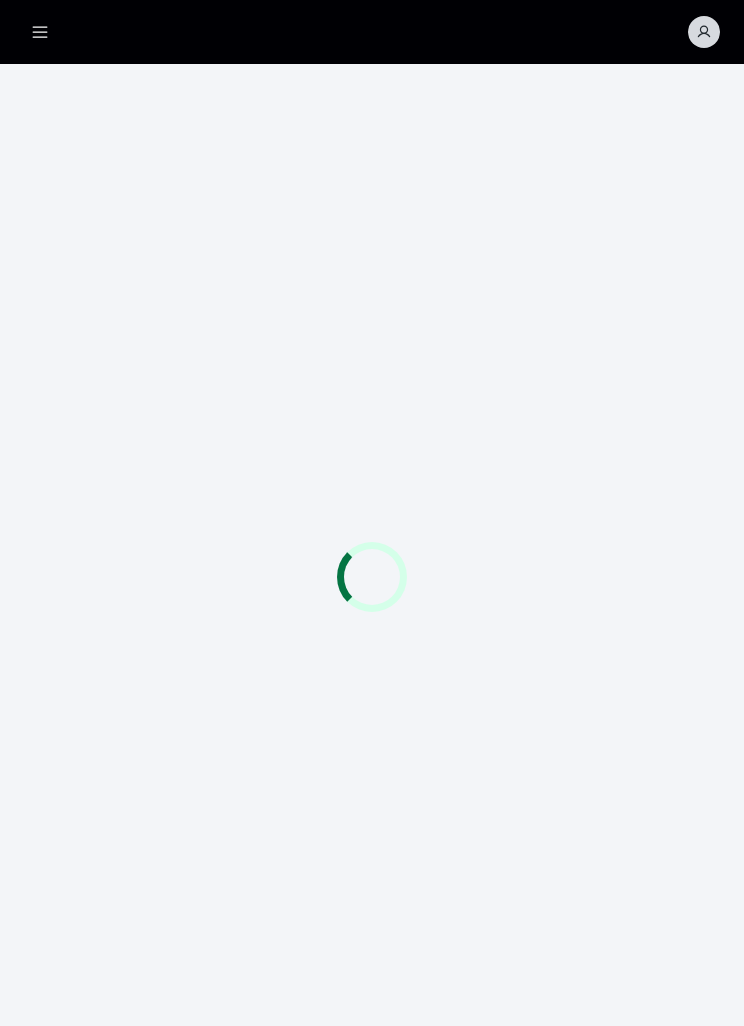 scroll, scrollTop: 0, scrollLeft: 0, axis: both 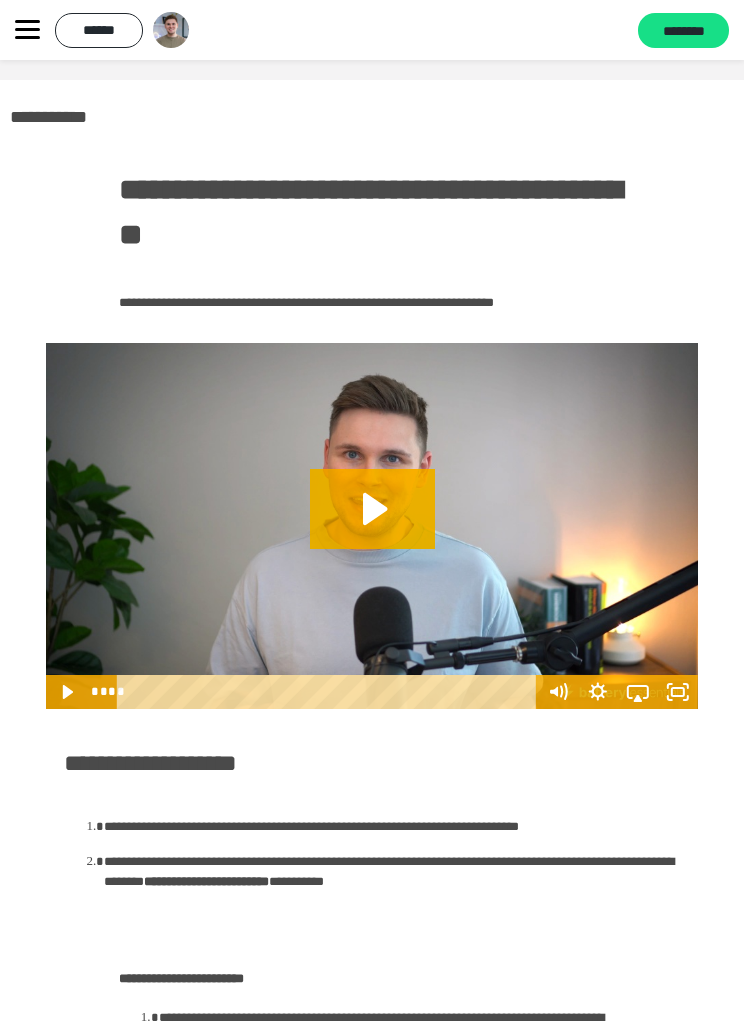 click at bounding box center (27, 30) 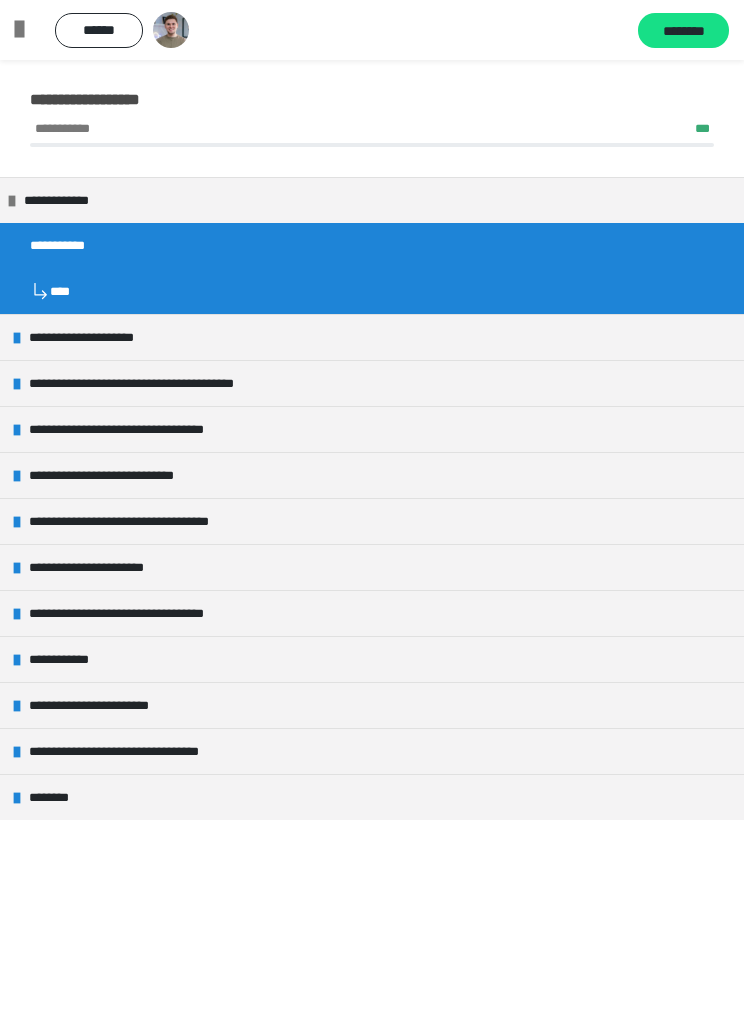 click on "**********" at bounding box center [372, 200] 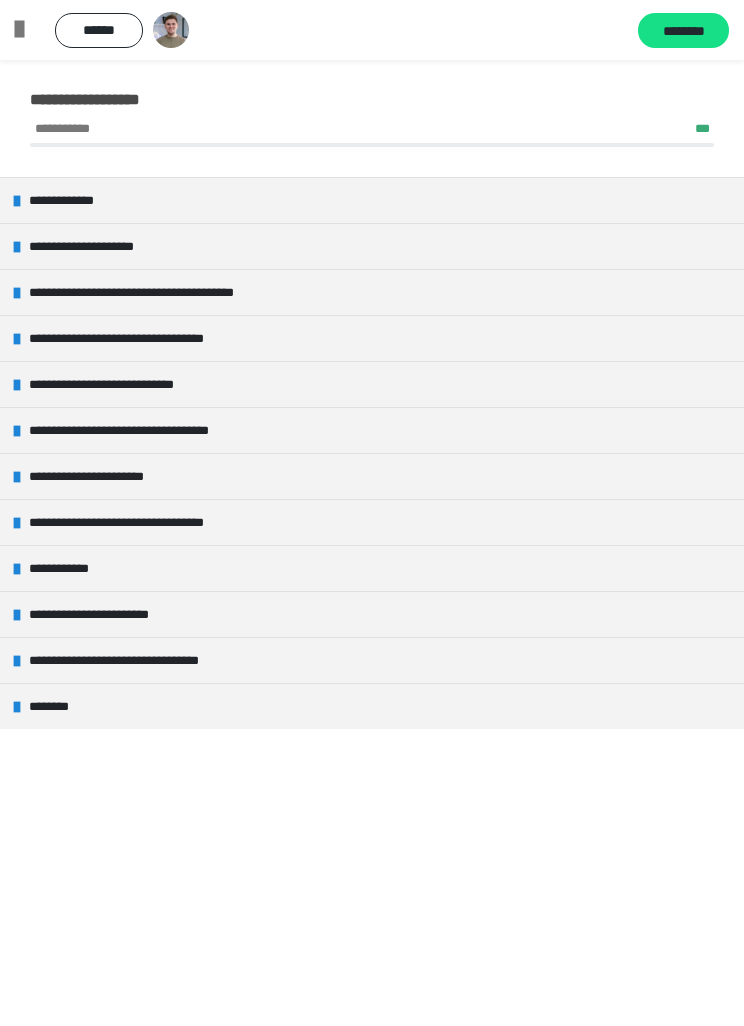 click on "**********" at bounding box center (372, 246) 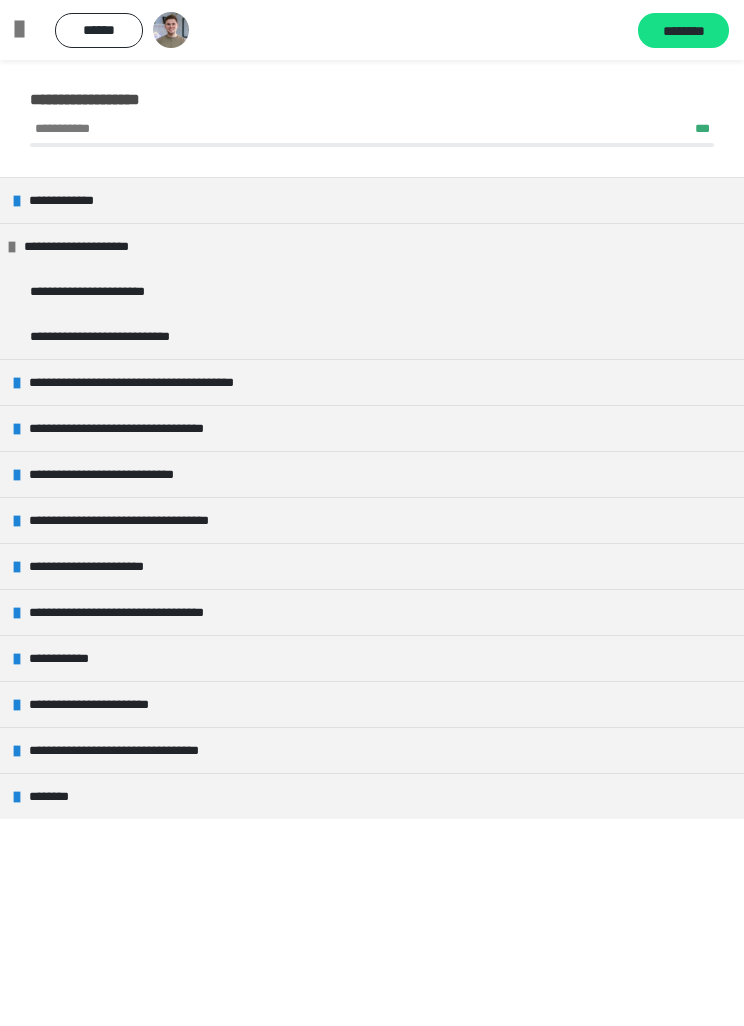click on "**********" at bounding box center (372, 291) 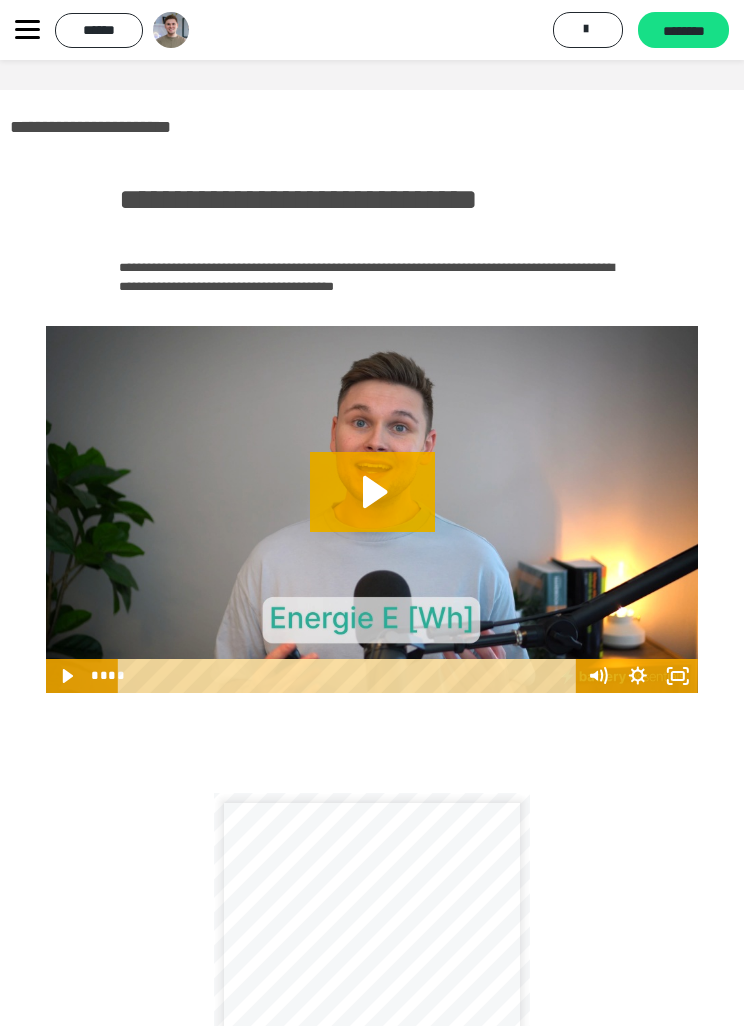 click 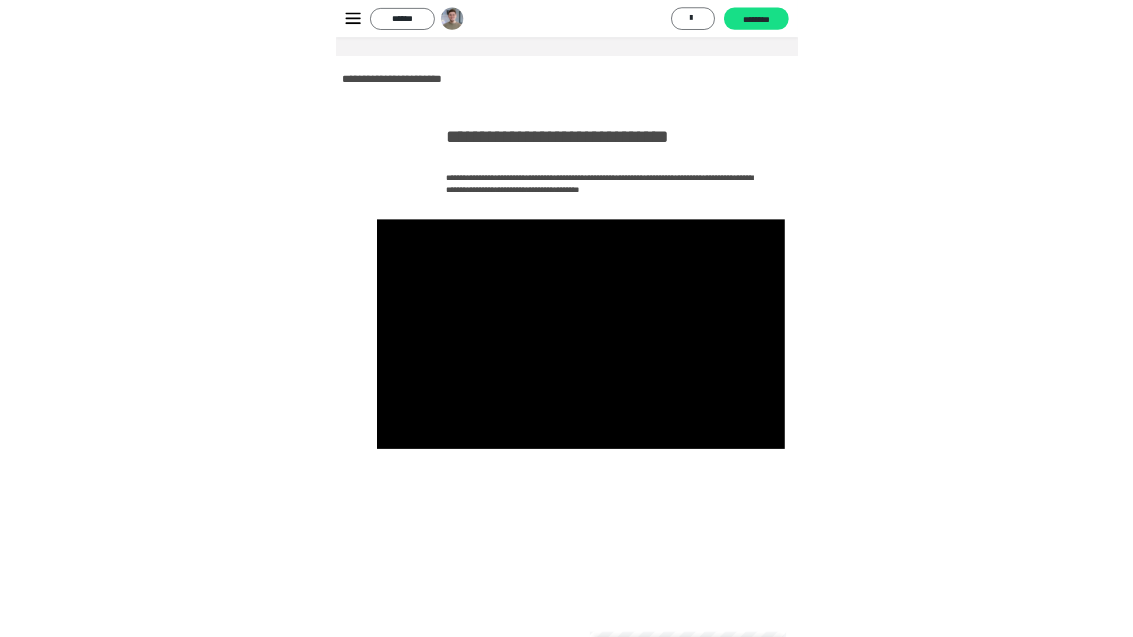 scroll, scrollTop: 195, scrollLeft: 0, axis: vertical 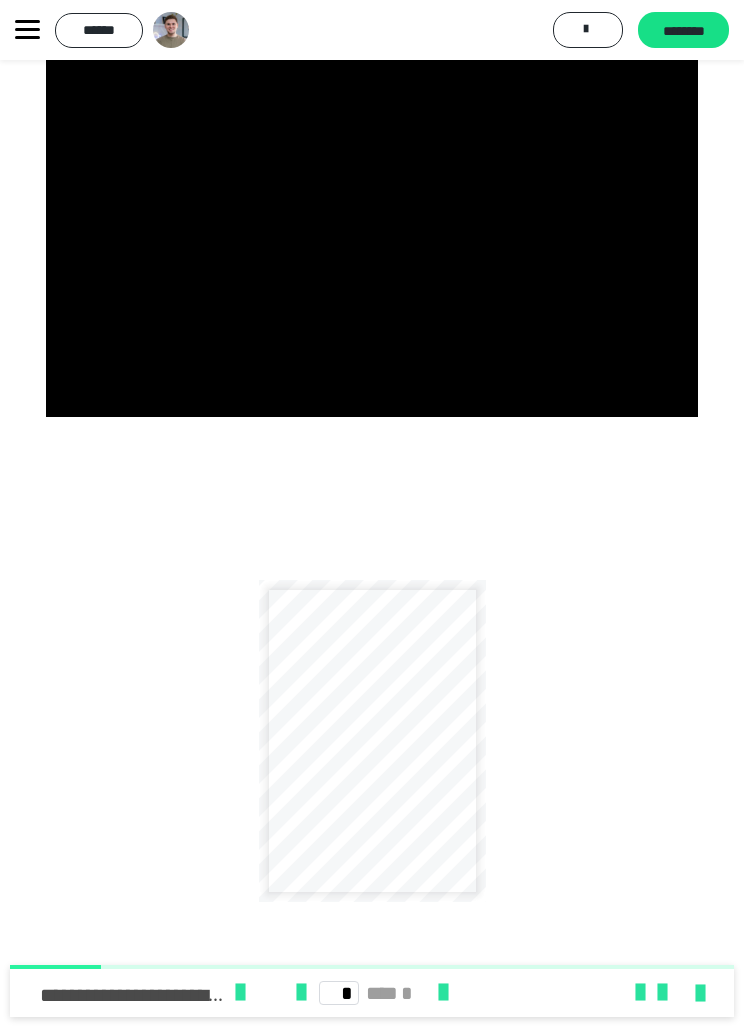 click at bounding box center [700, 994] 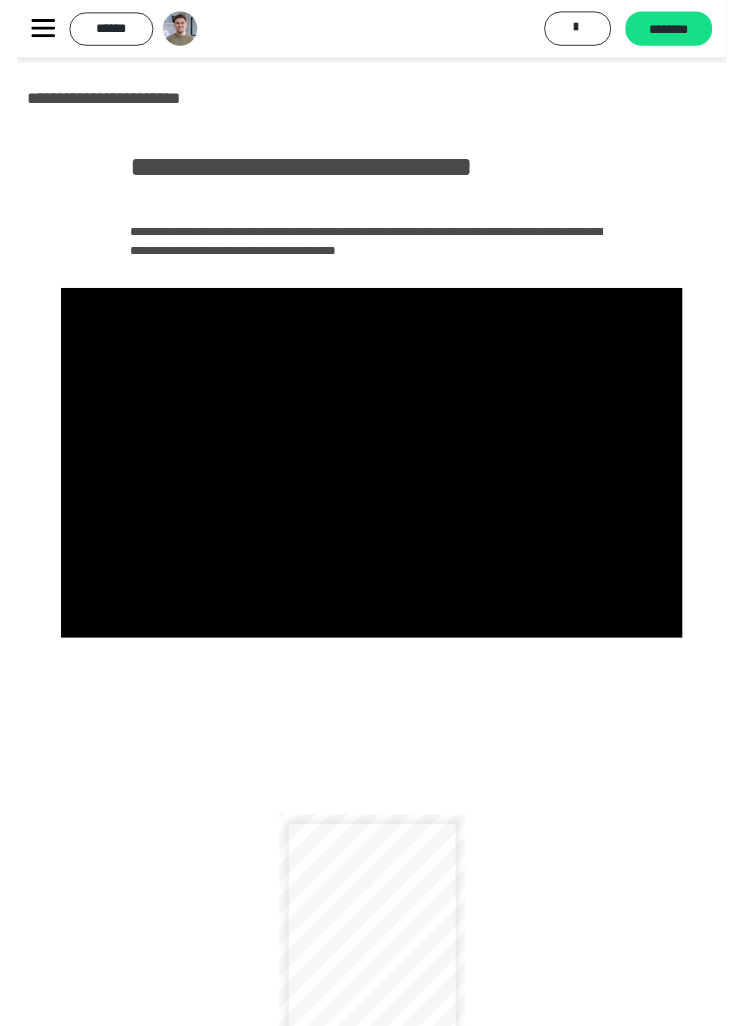 scroll, scrollTop: 276, scrollLeft: 0, axis: vertical 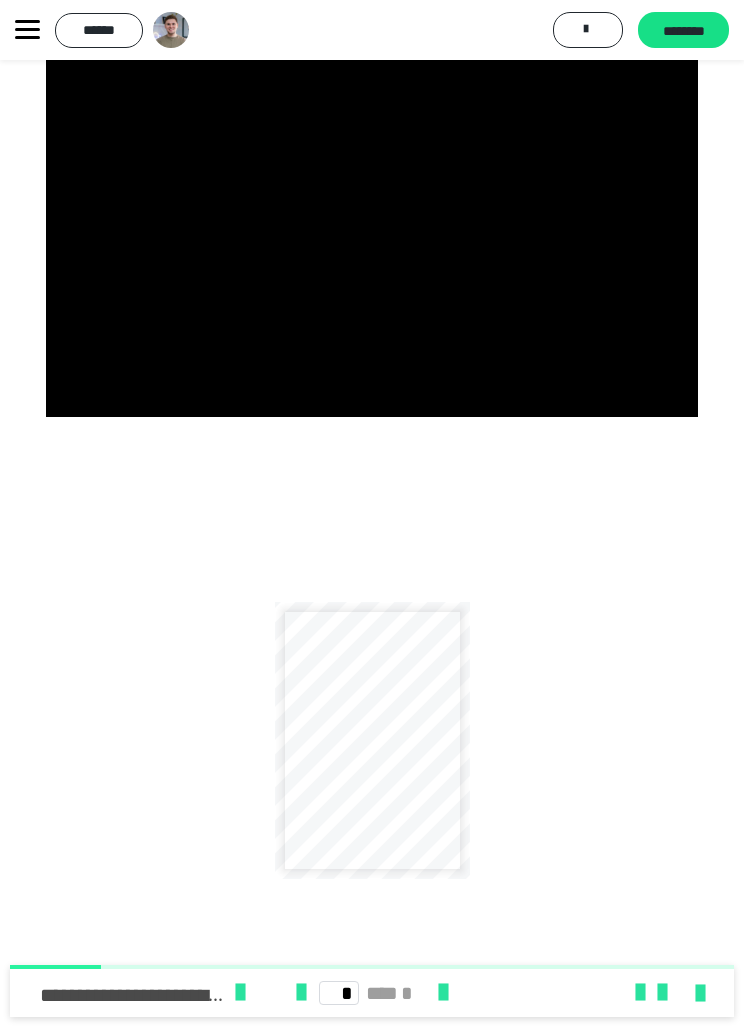 click at bounding box center (372, 233) 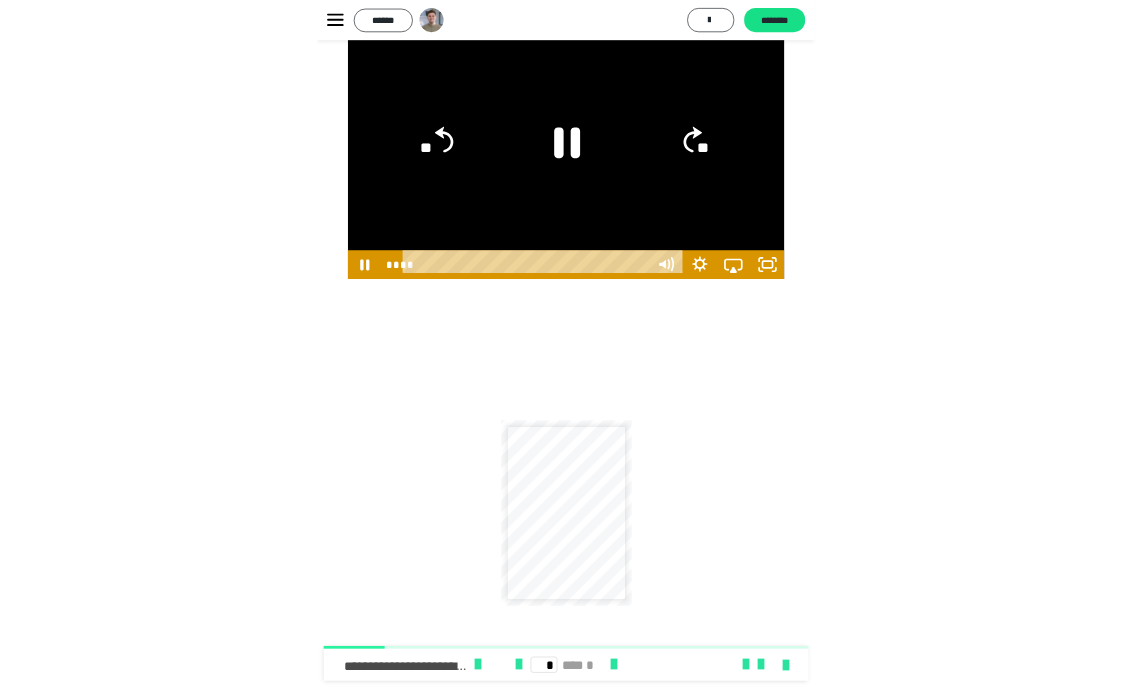 scroll, scrollTop: 24, scrollLeft: 0, axis: vertical 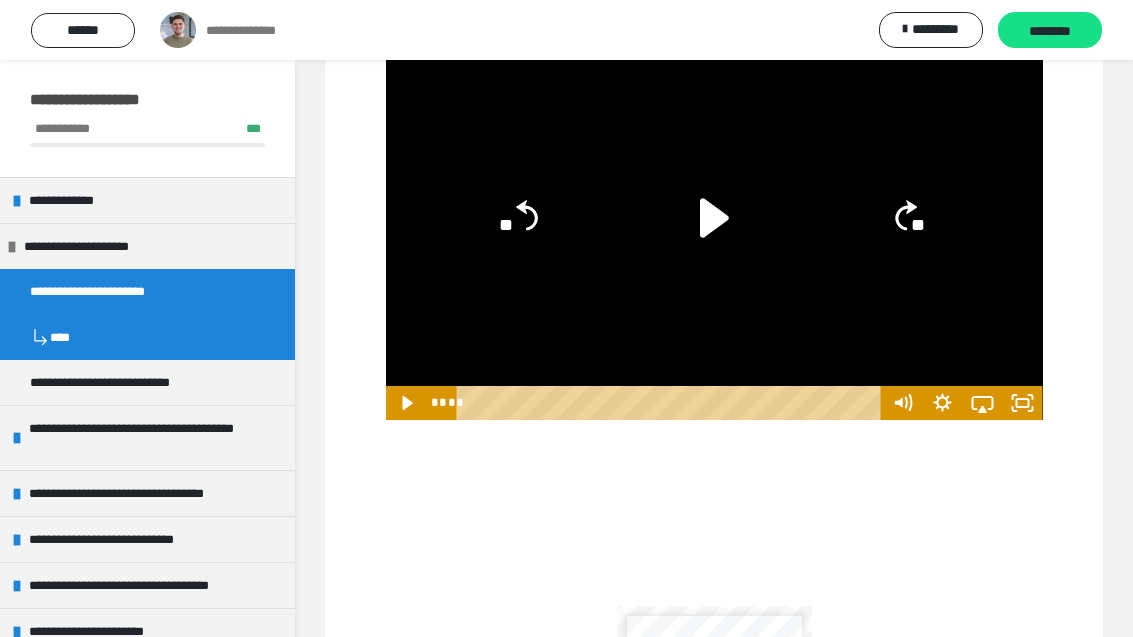 click on "**********" at bounding box center [85, 246] 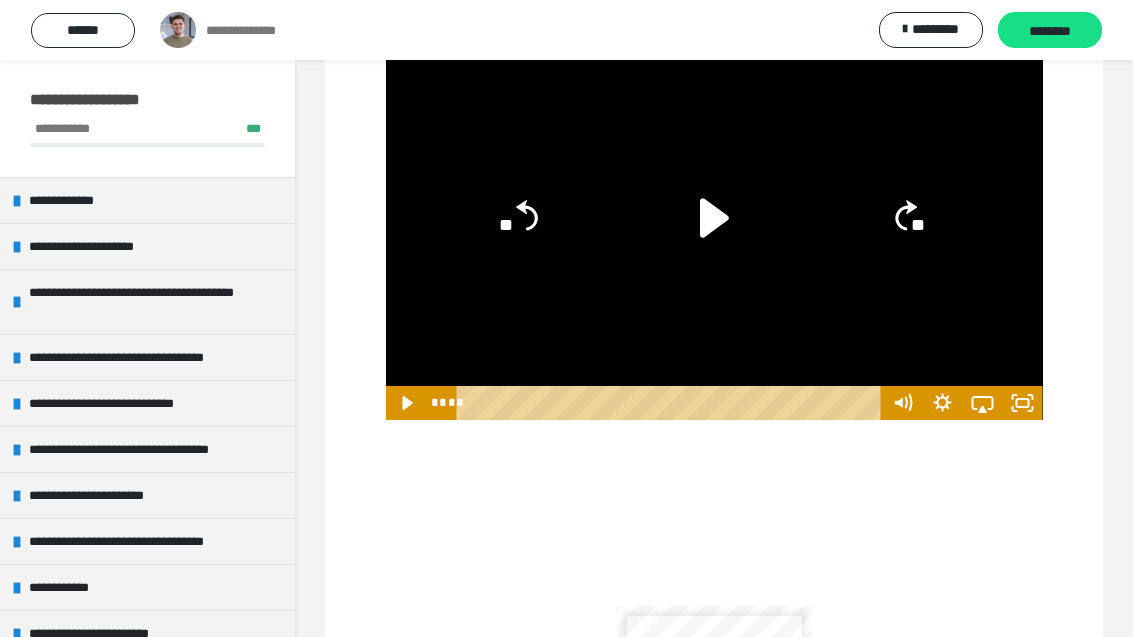click on "**********" at bounding box center [157, 302] 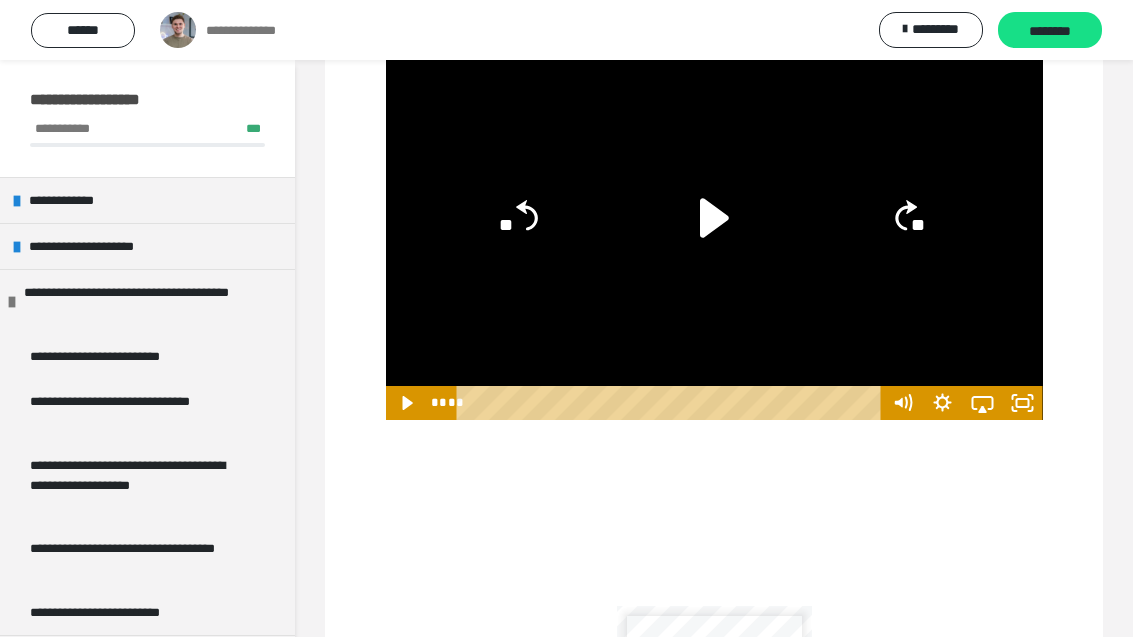click on "**********" at bounding box center [147, 246] 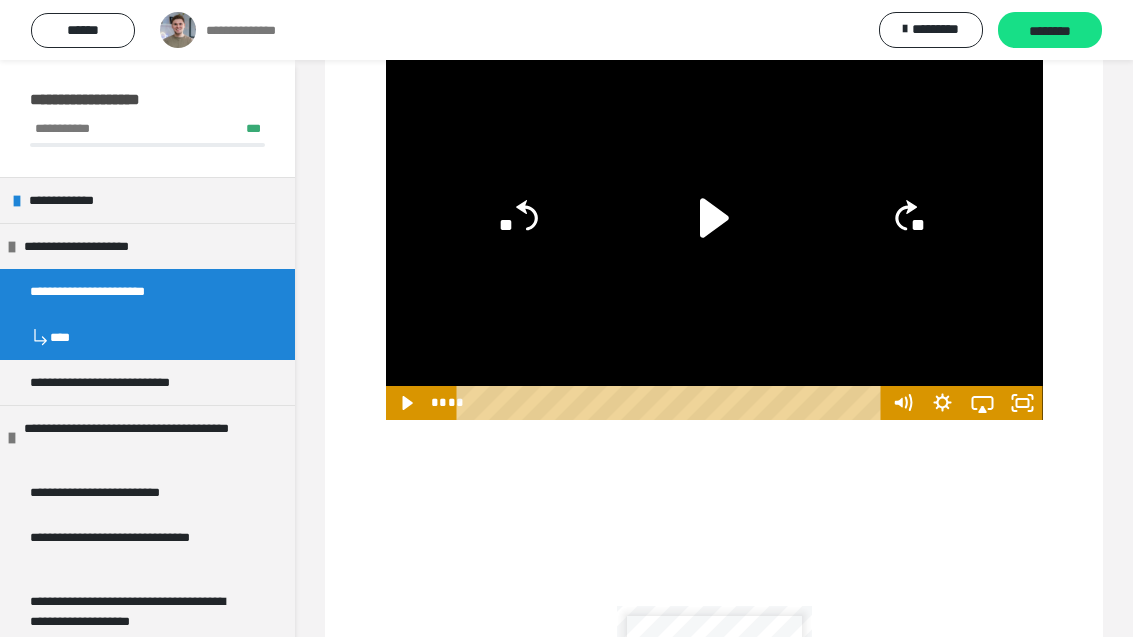 click on "**********" at bounding box center (133, 382) 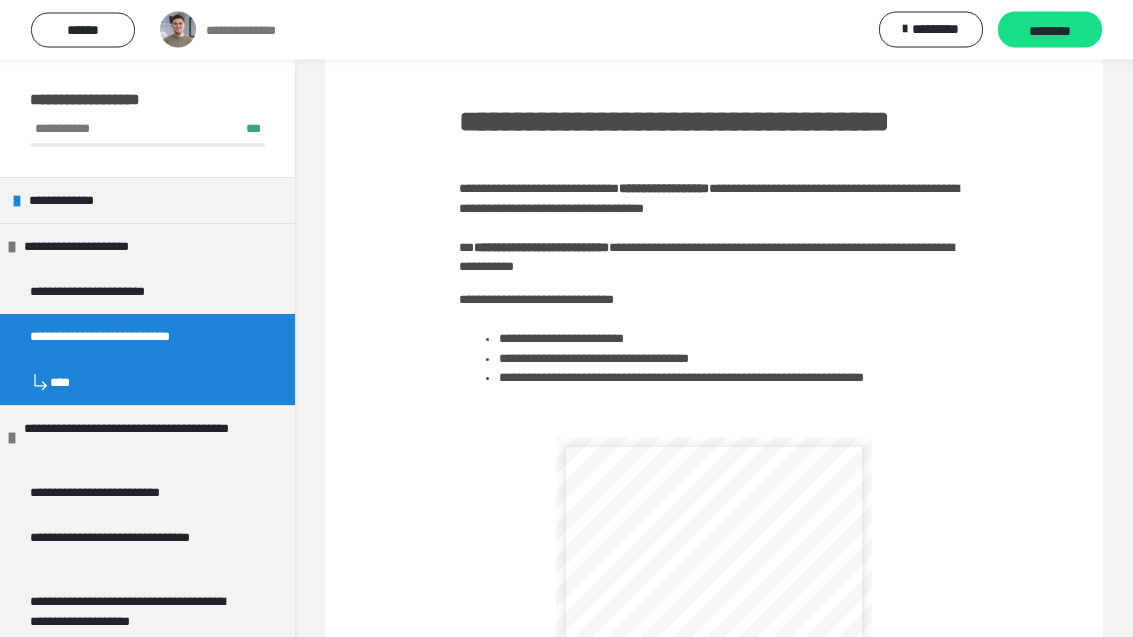 scroll, scrollTop: 81, scrollLeft: 0, axis: vertical 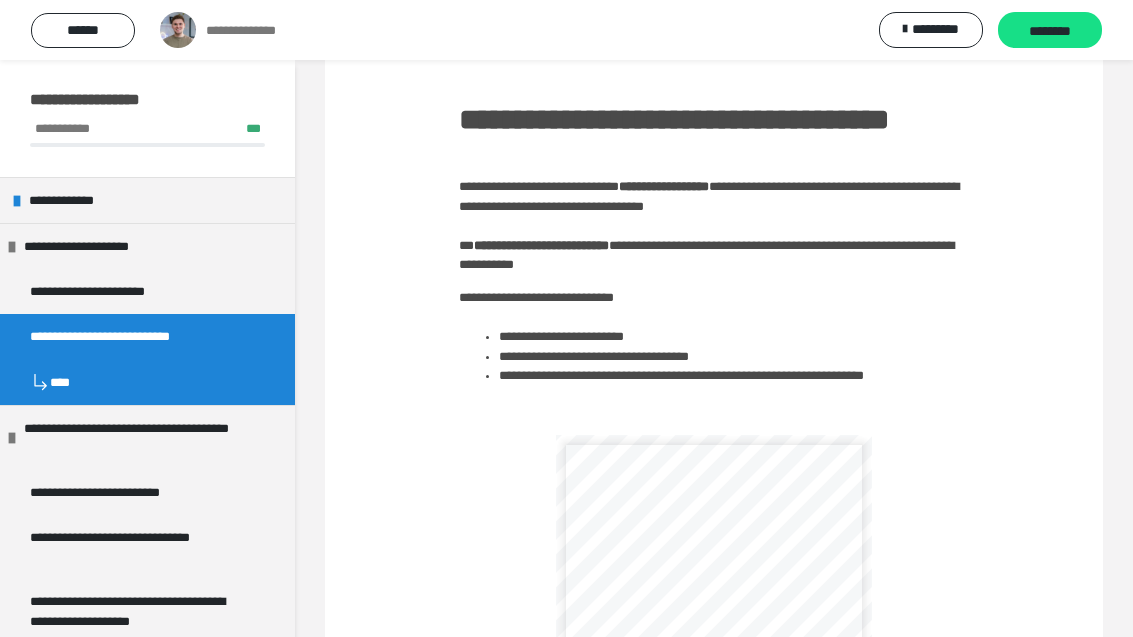 click on "**********" at bounding box center (714, 659) 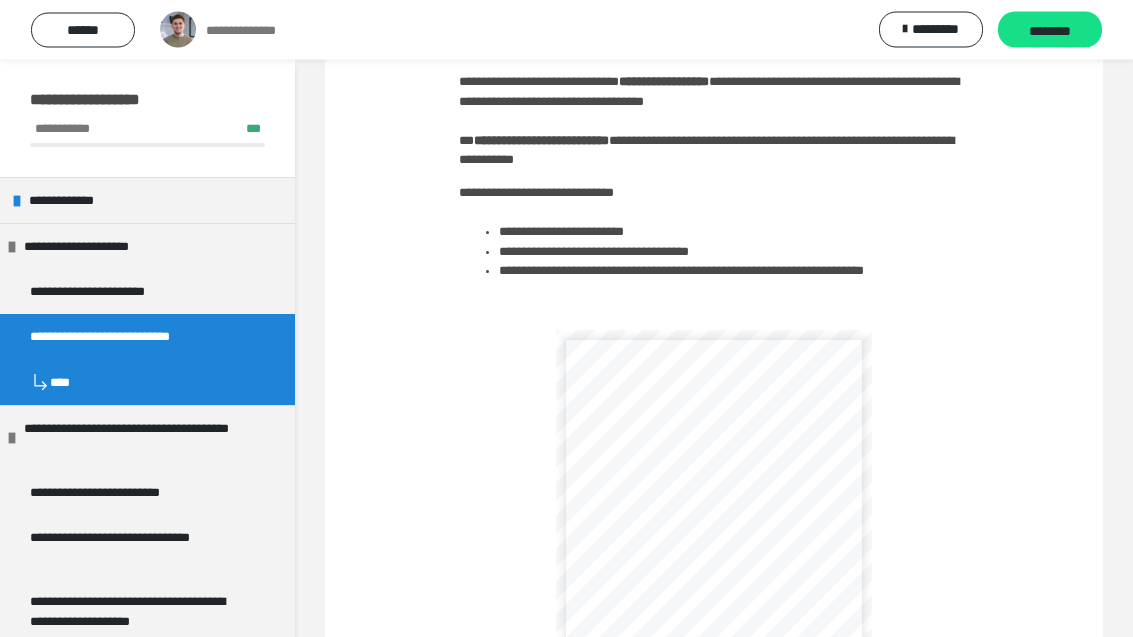 scroll, scrollTop: 186, scrollLeft: 0, axis: vertical 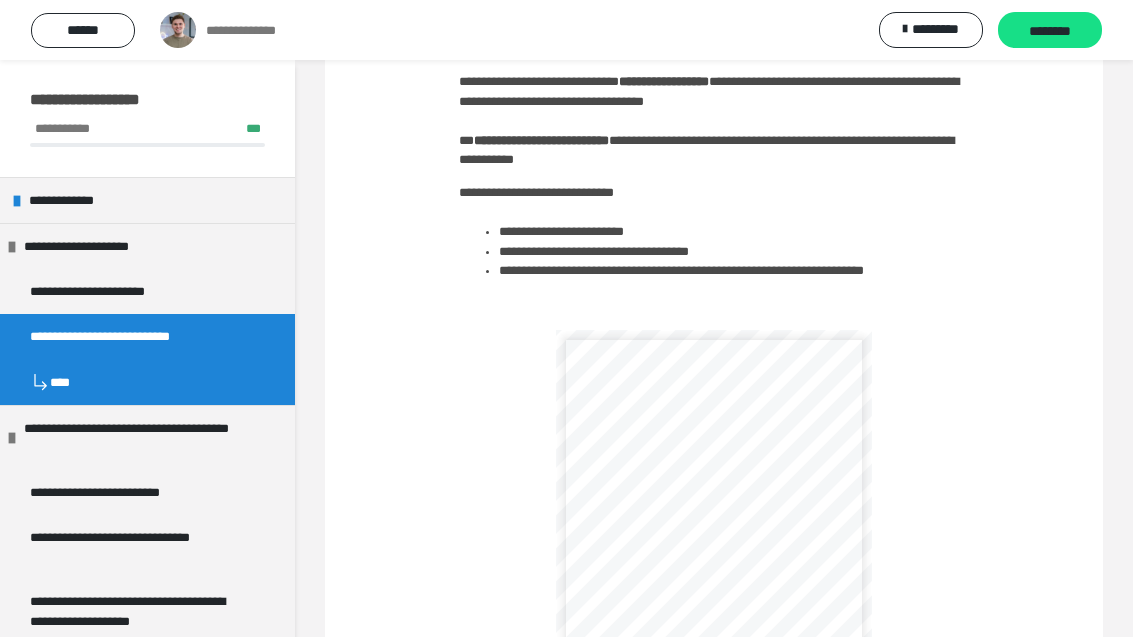 click on "**********" at bounding box center (714, 554) 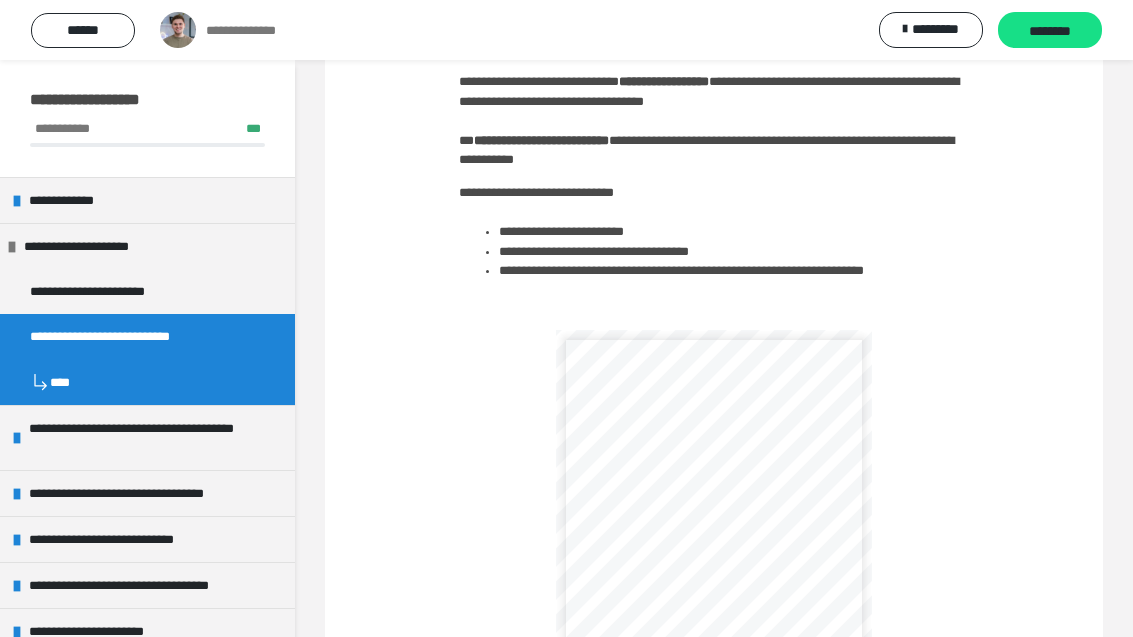 click on "**********" at bounding box center [157, 438] 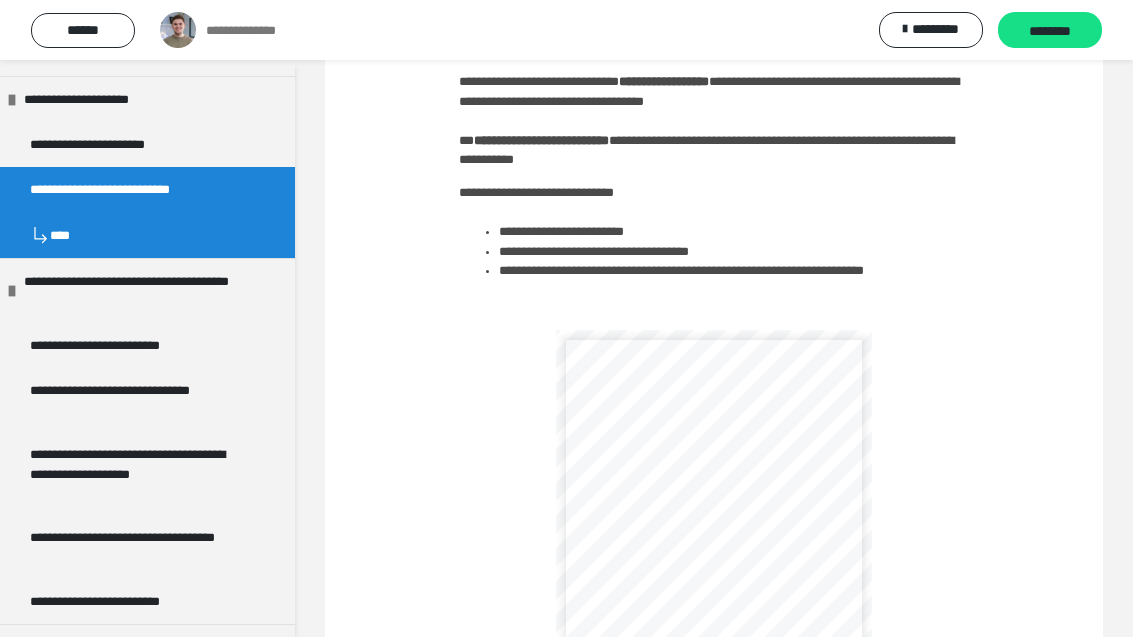 scroll, scrollTop: 151, scrollLeft: 0, axis: vertical 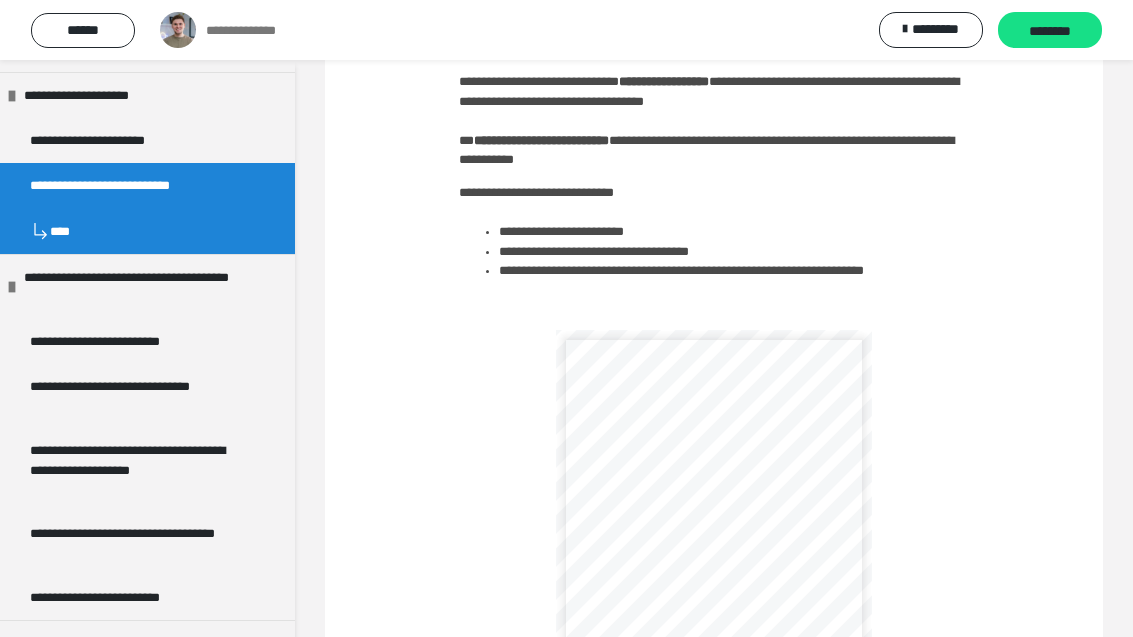 click on "**********" at bounding box center [147, 341] 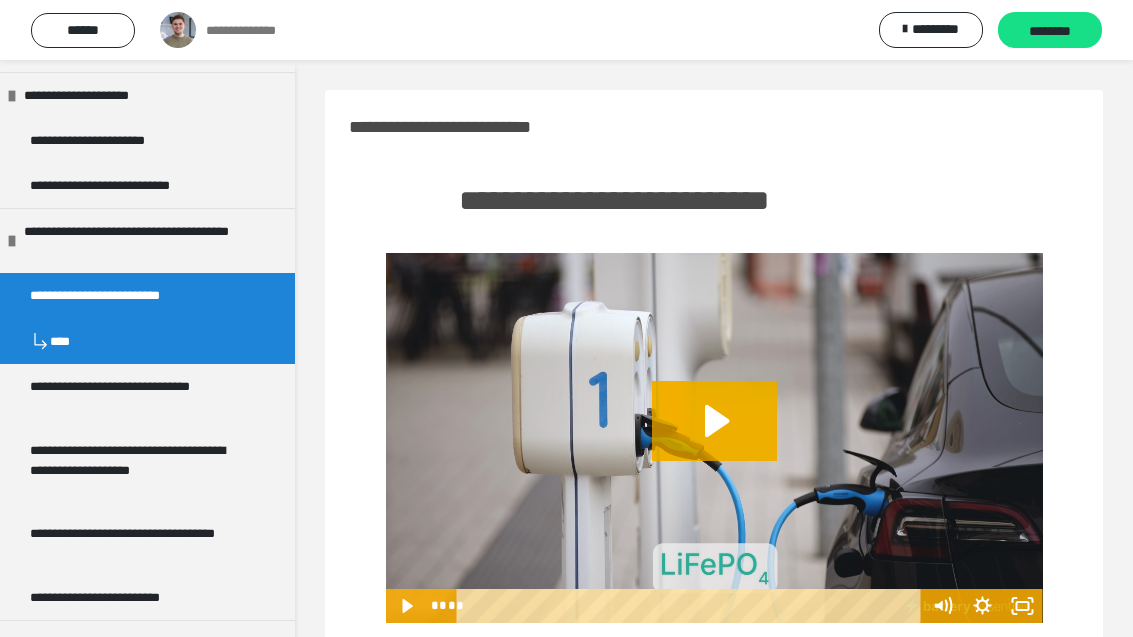 click 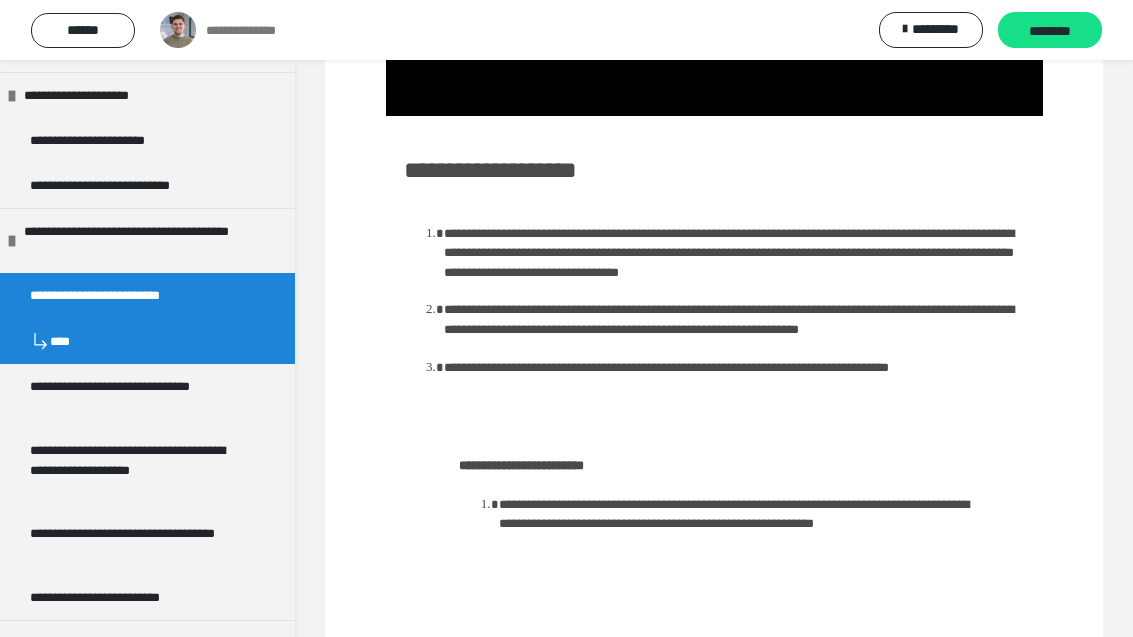 scroll, scrollTop: 534, scrollLeft: 0, axis: vertical 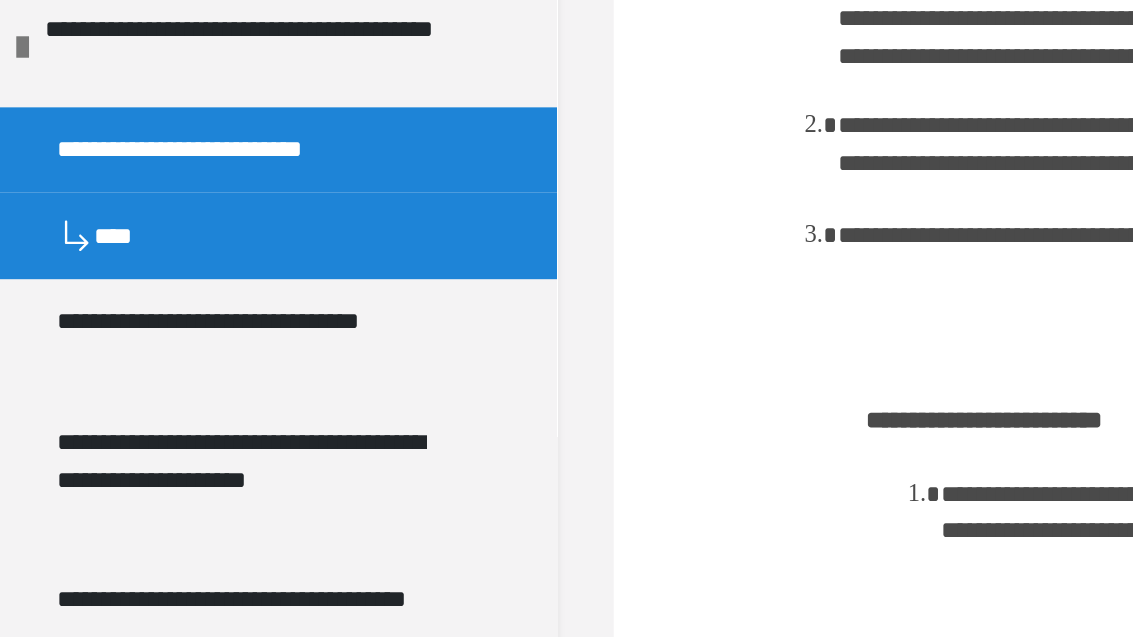click on "**********" at bounding box center [139, 396] 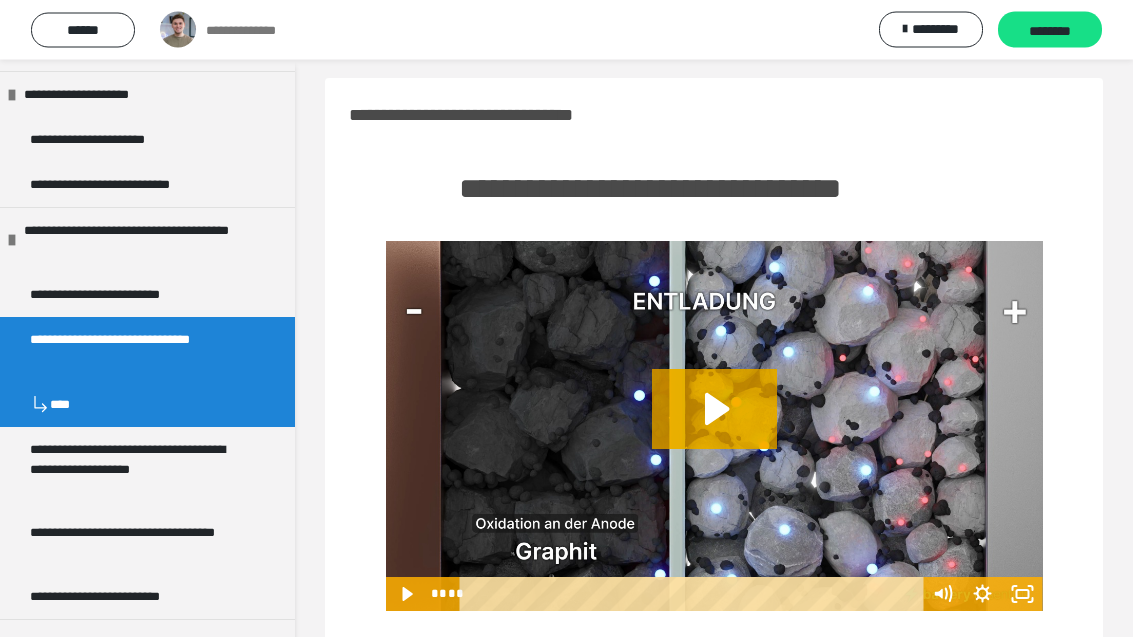 scroll, scrollTop: 17, scrollLeft: 0, axis: vertical 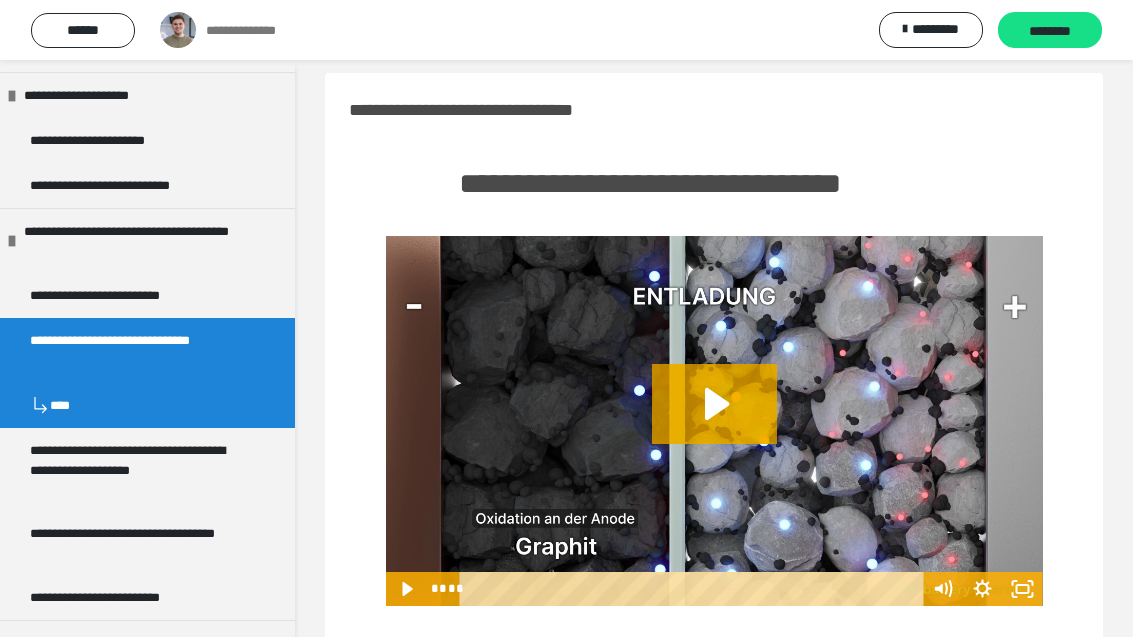 click 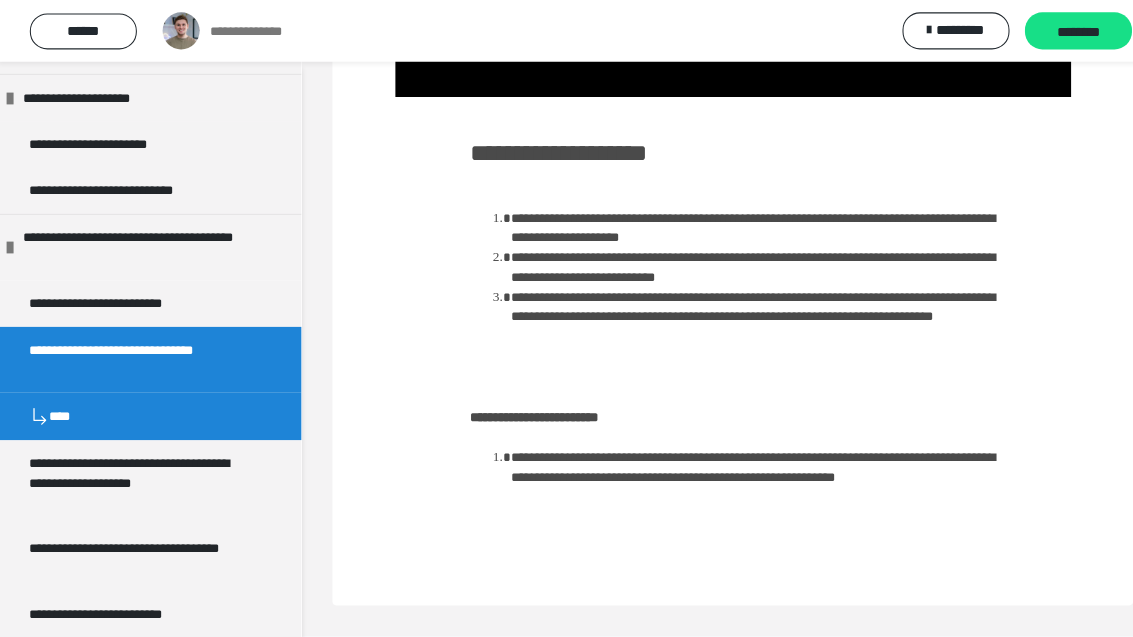 scroll, scrollTop: 552, scrollLeft: 0, axis: vertical 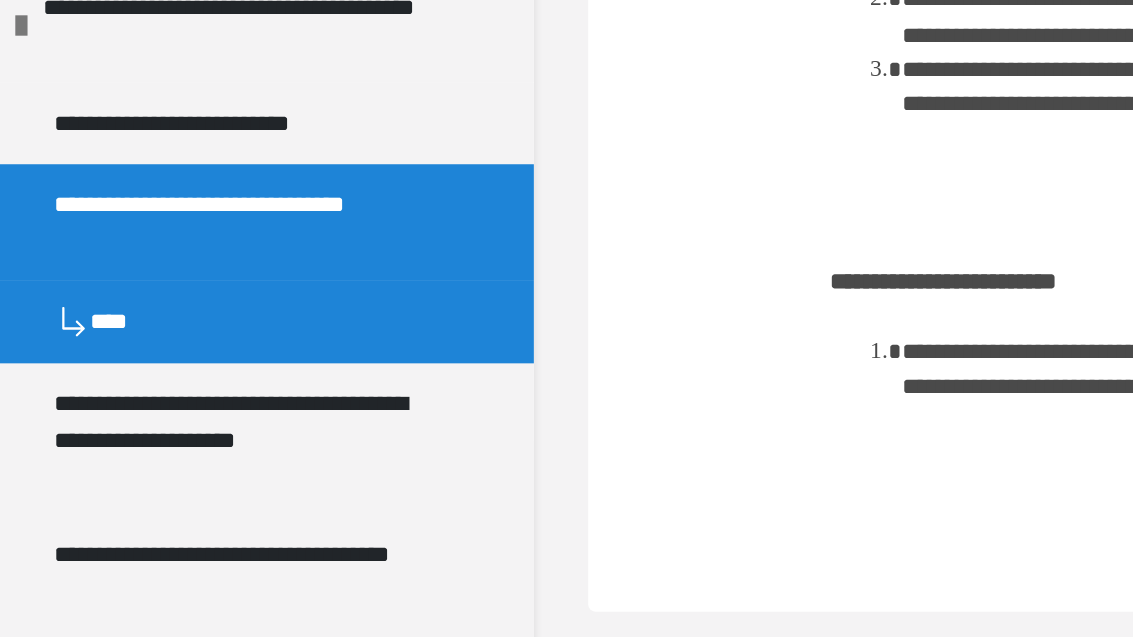 click on "**********" at bounding box center [139, 469] 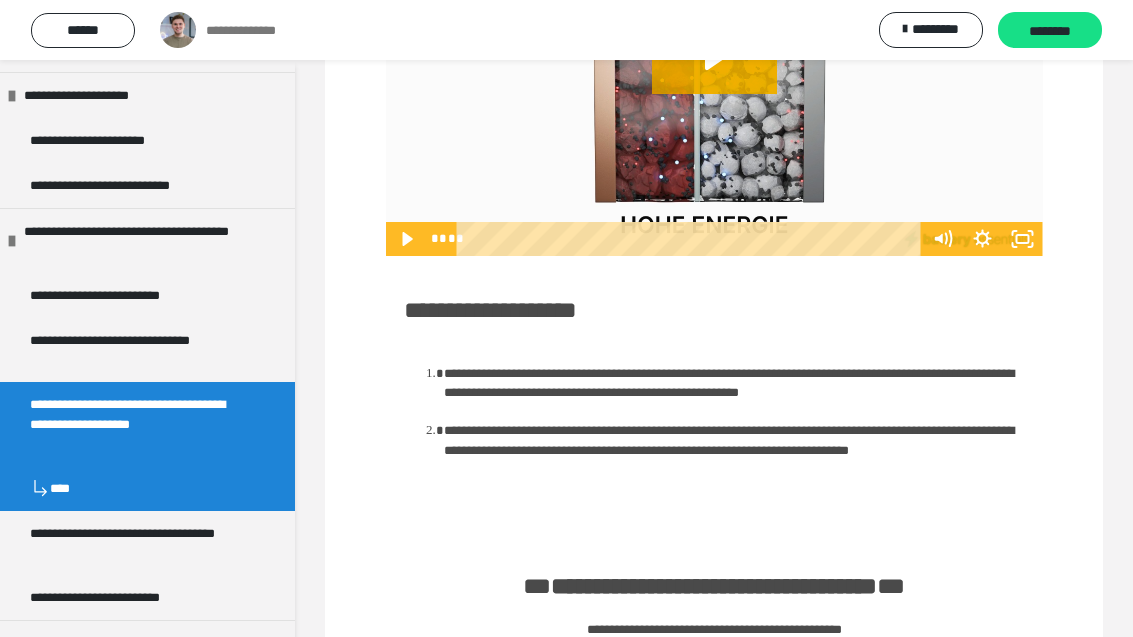 scroll, scrollTop: 408, scrollLeft: 0, axis: vertical 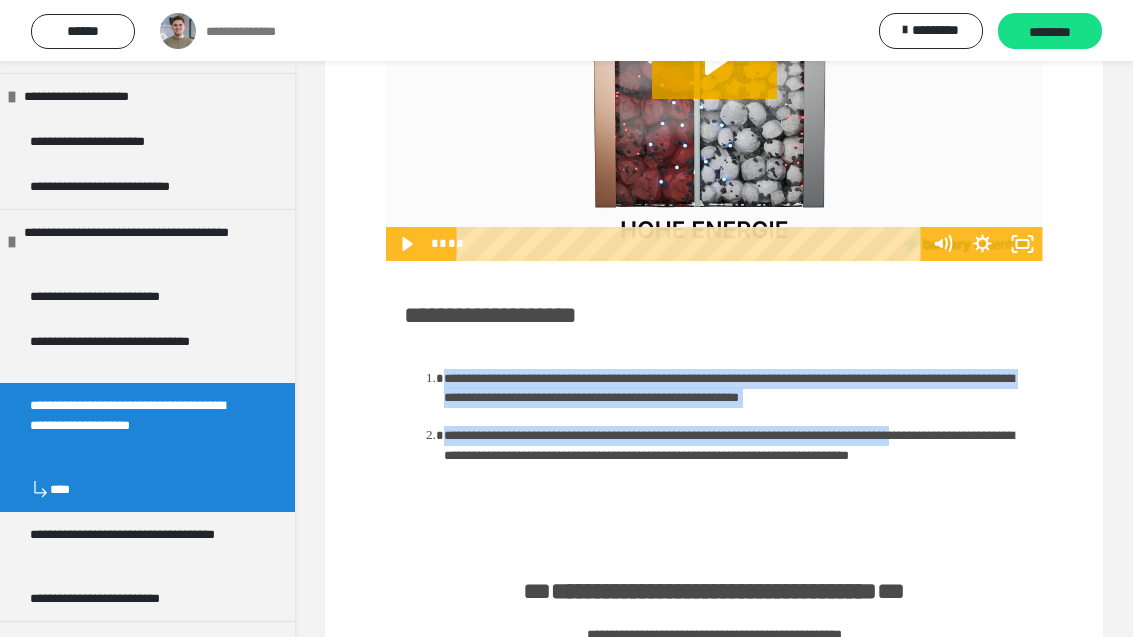 click on "**********" at bounding box center (714, 403) 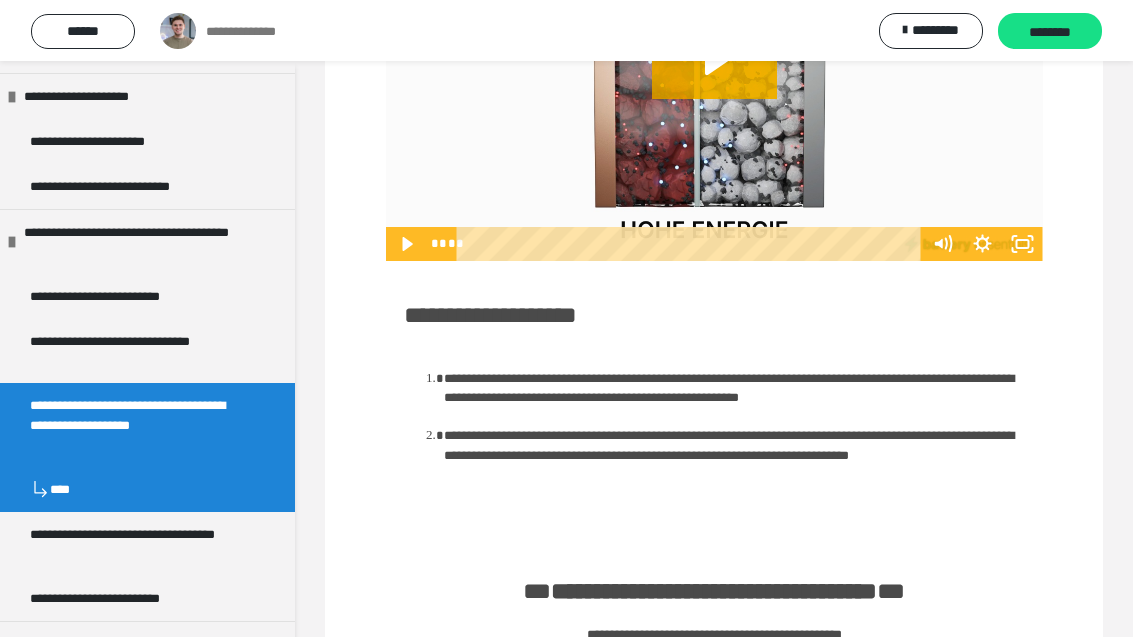scroll, scrollTop: 450, scrollLeft: 0, axis: vertical 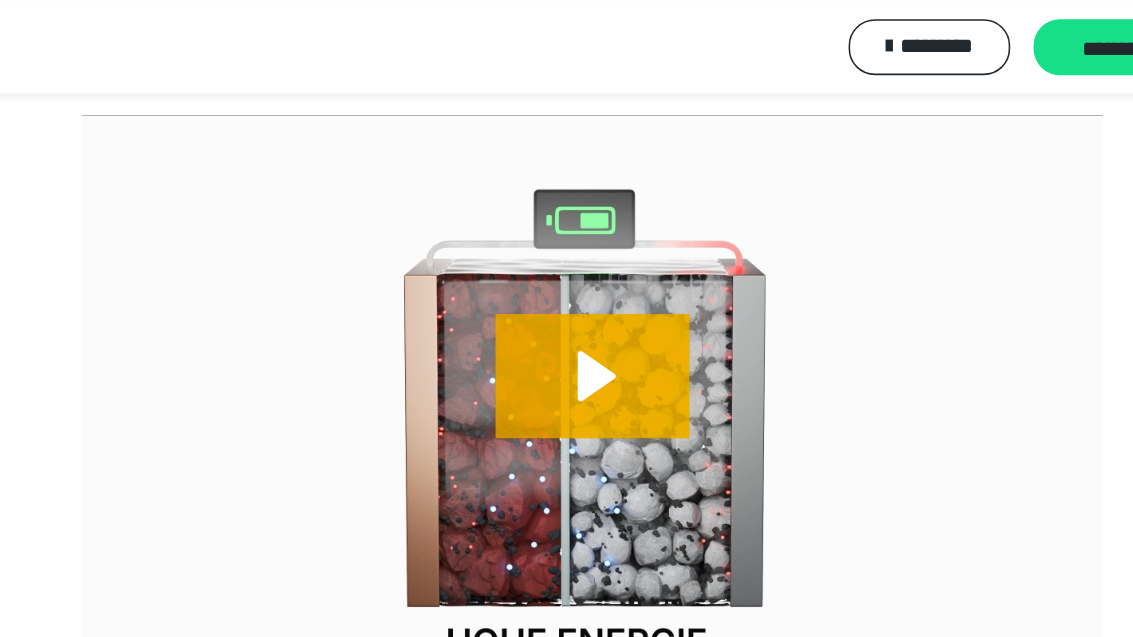 click 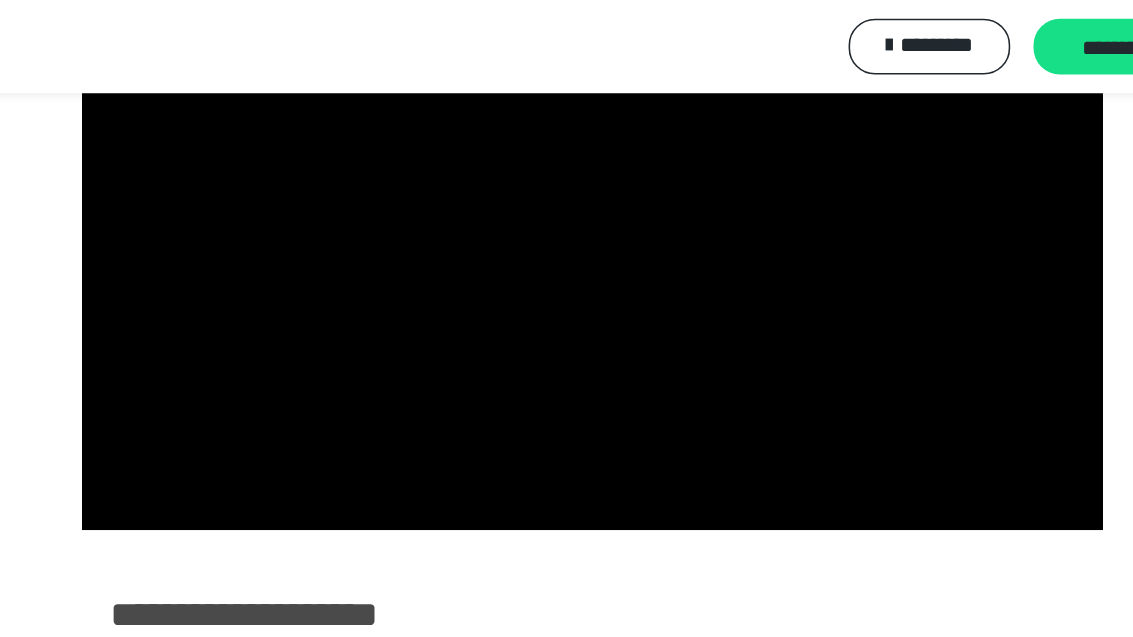 scroll, scrollTop: 326, scrollLeft: 0, axis: vertical 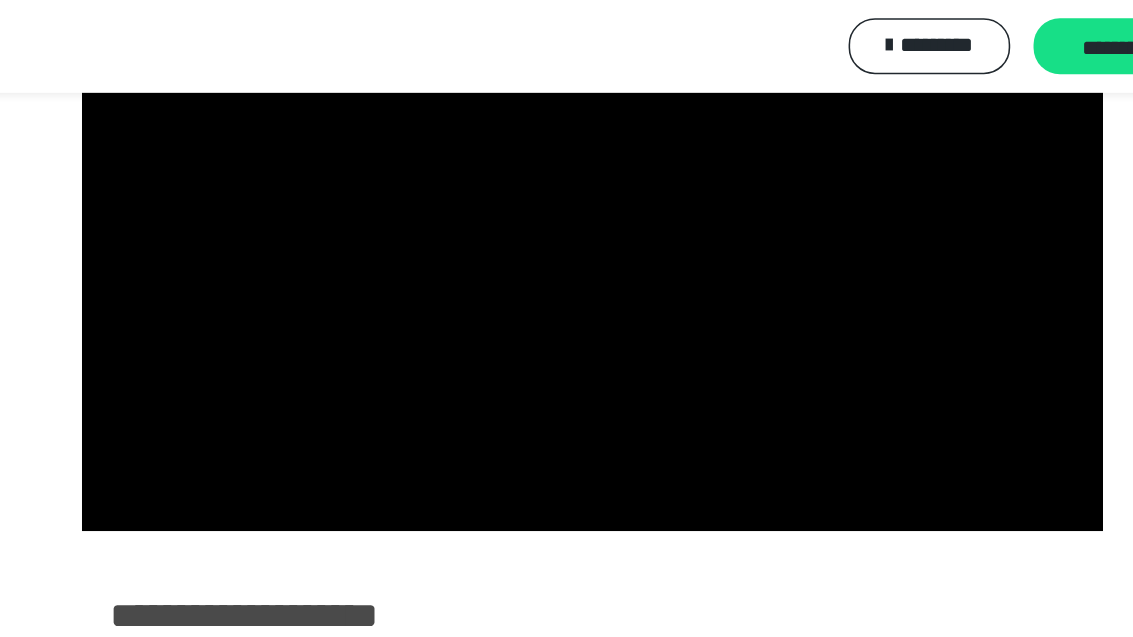 click at bounding box center [714, 157] 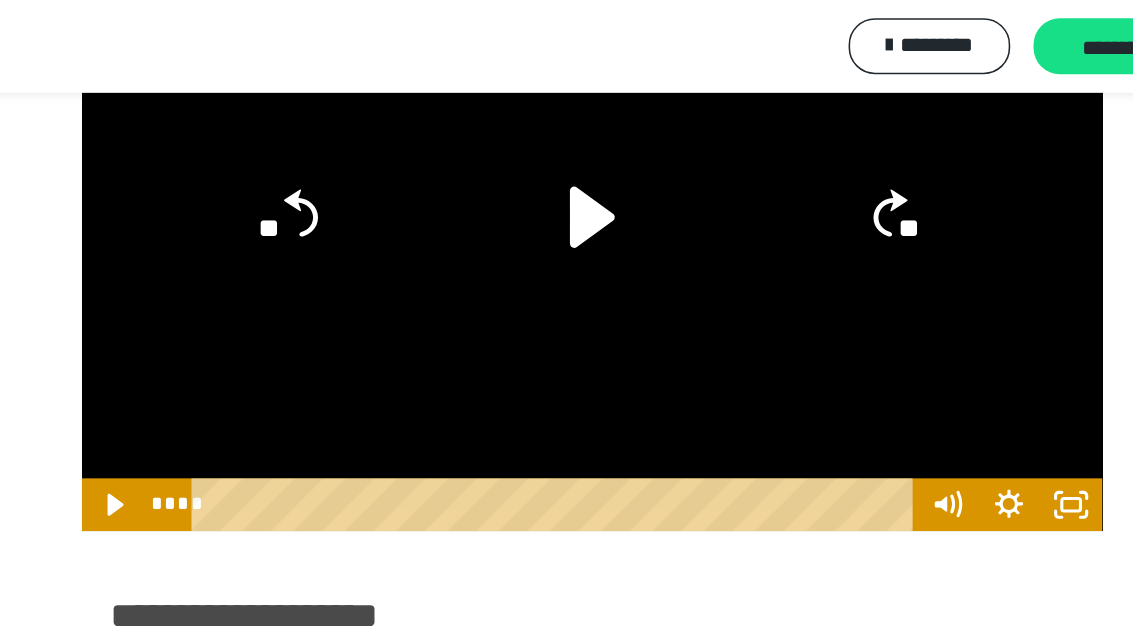click 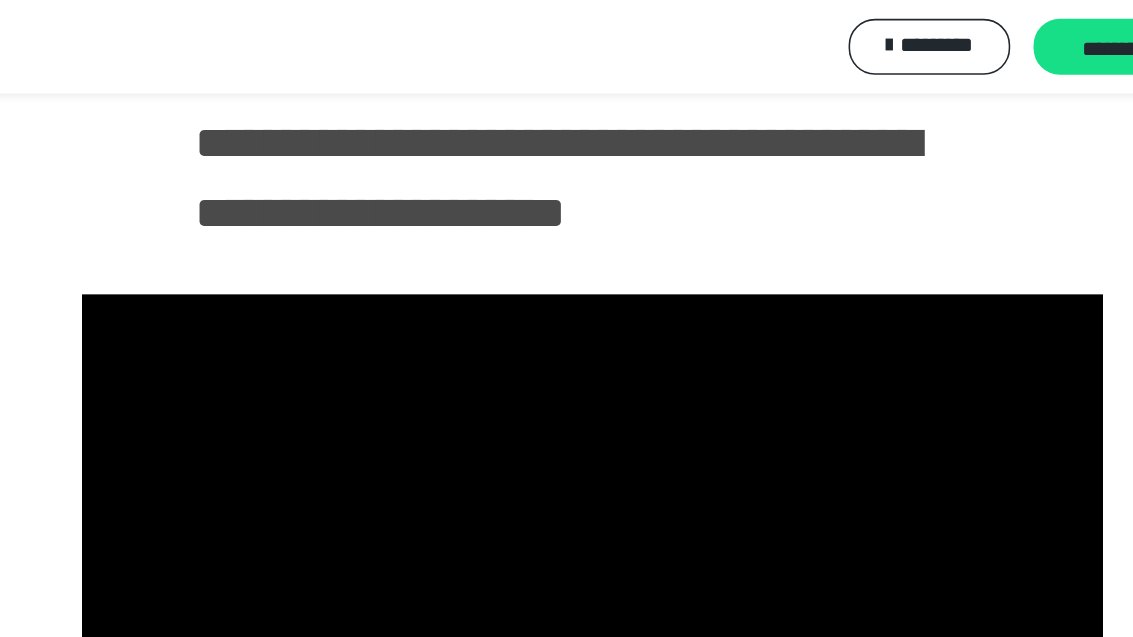 scroll, scrollTop: 0, scrollLeft: 0, axis: both 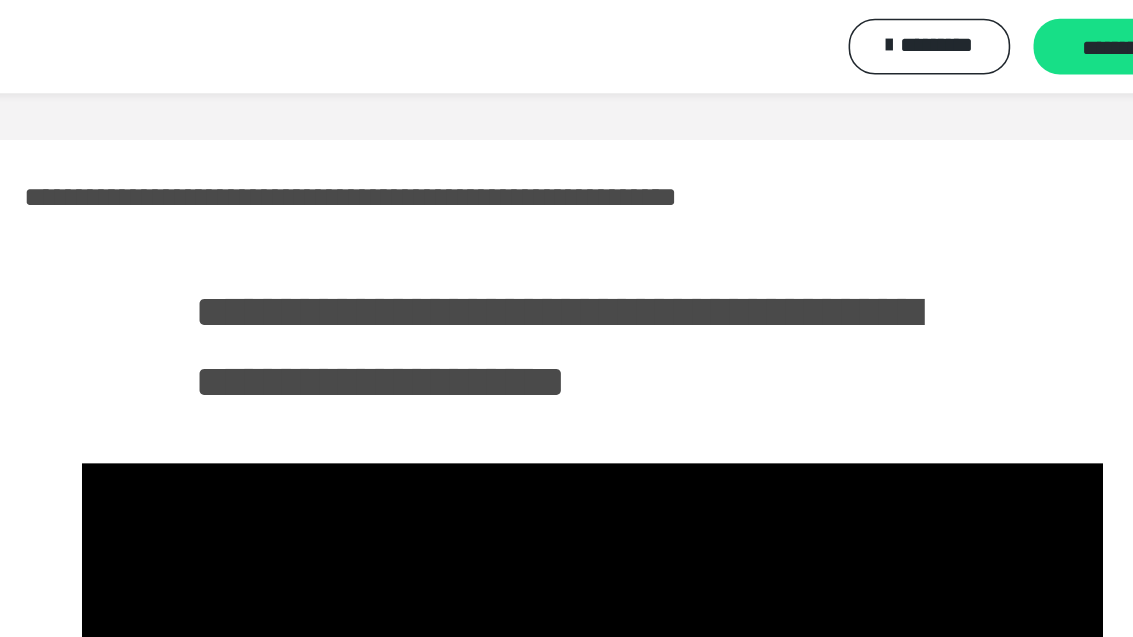 click on "********" at bounding box center [1050, 31] 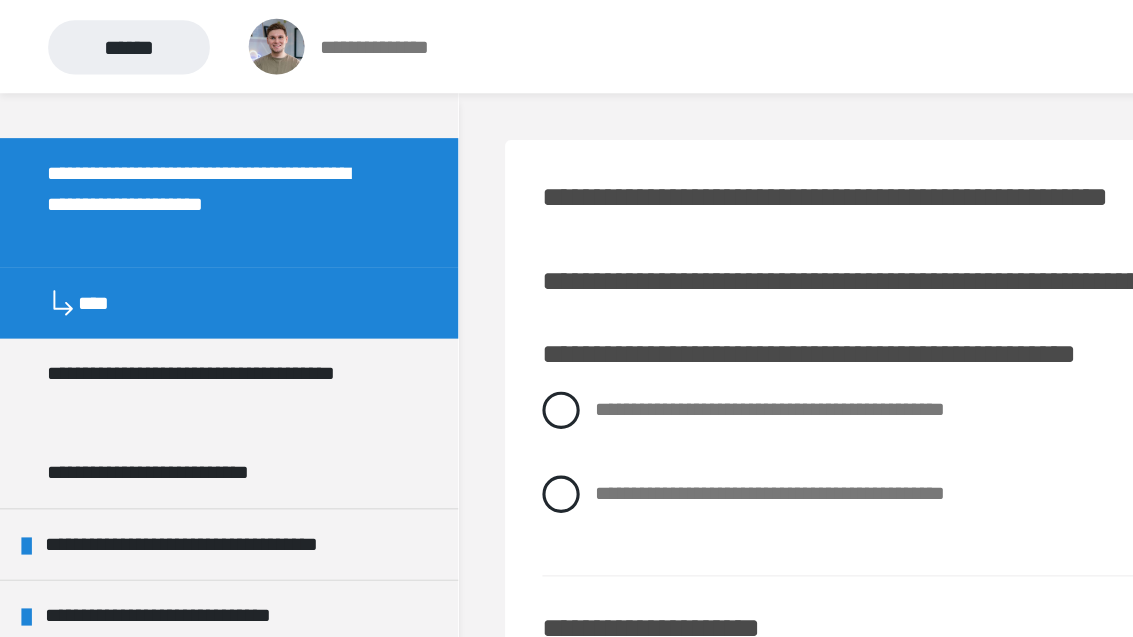 scroll, scrollTop: 450, scrollLeft: 0, axis: vertical 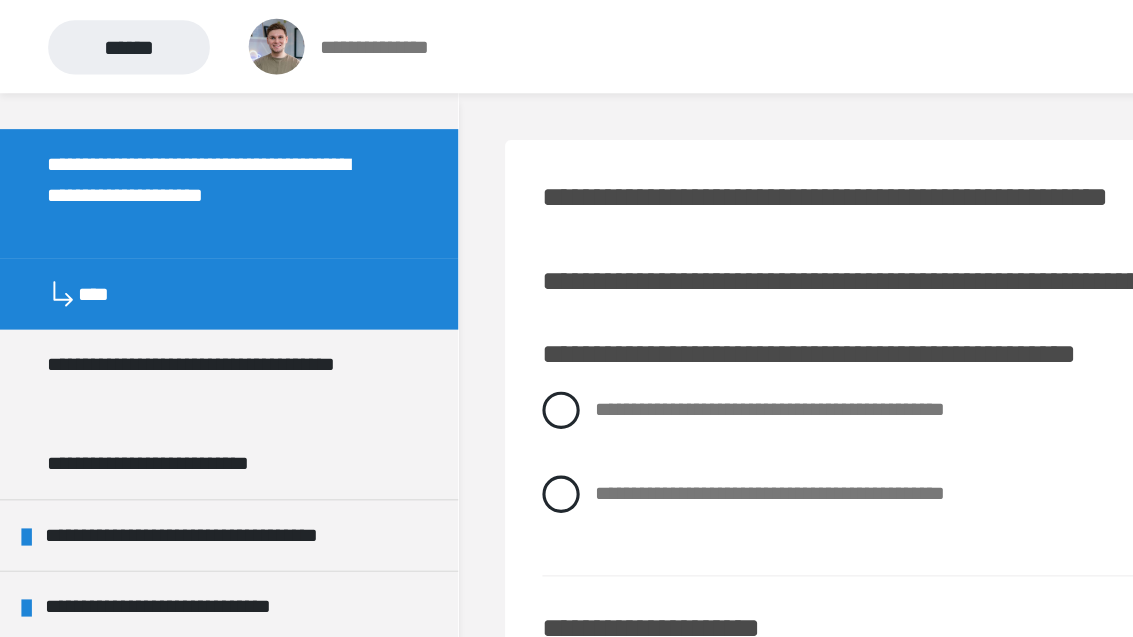 click on "**********" at bounding box center [139, 244] 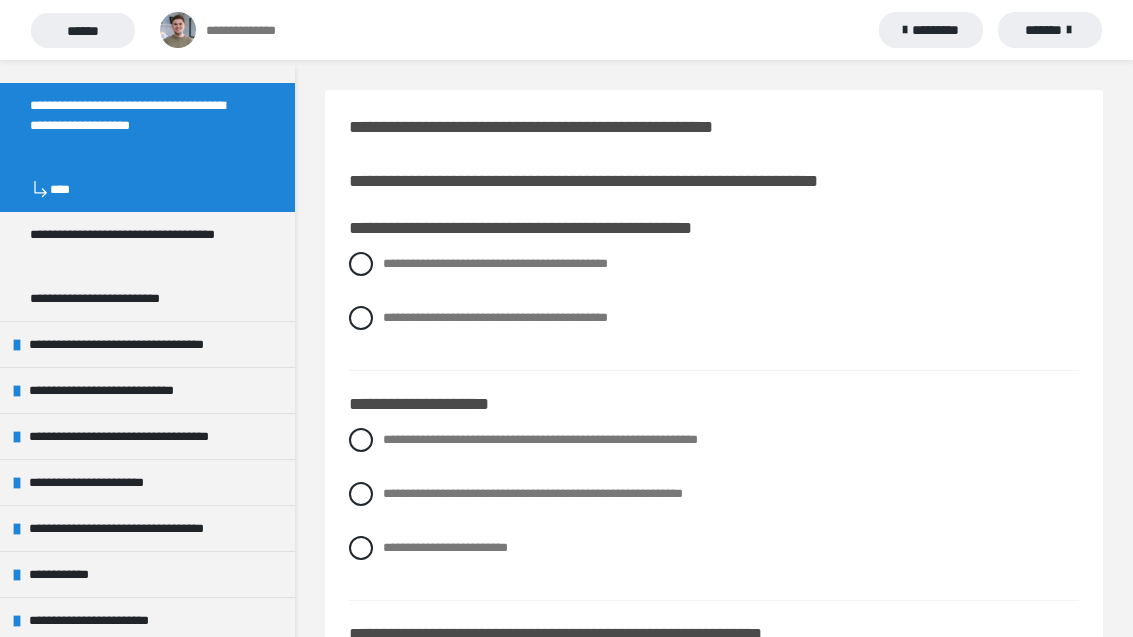 click on "**********" at bounding box center [139, 244] 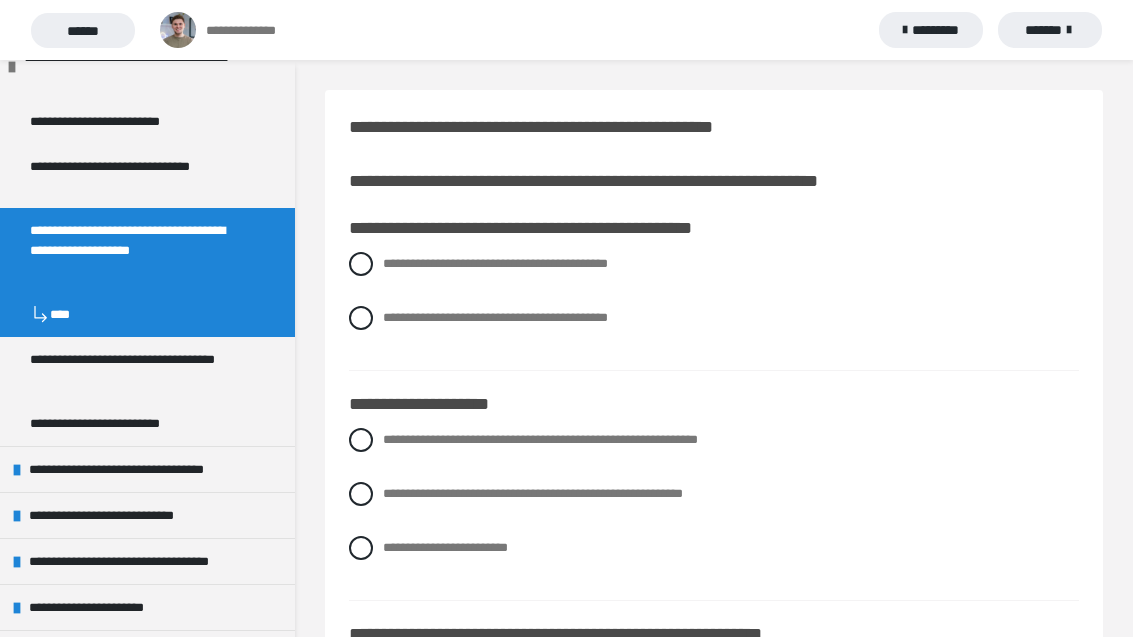 scroll, scrollTop: 324, scrollLeft: 0, axis: vertical 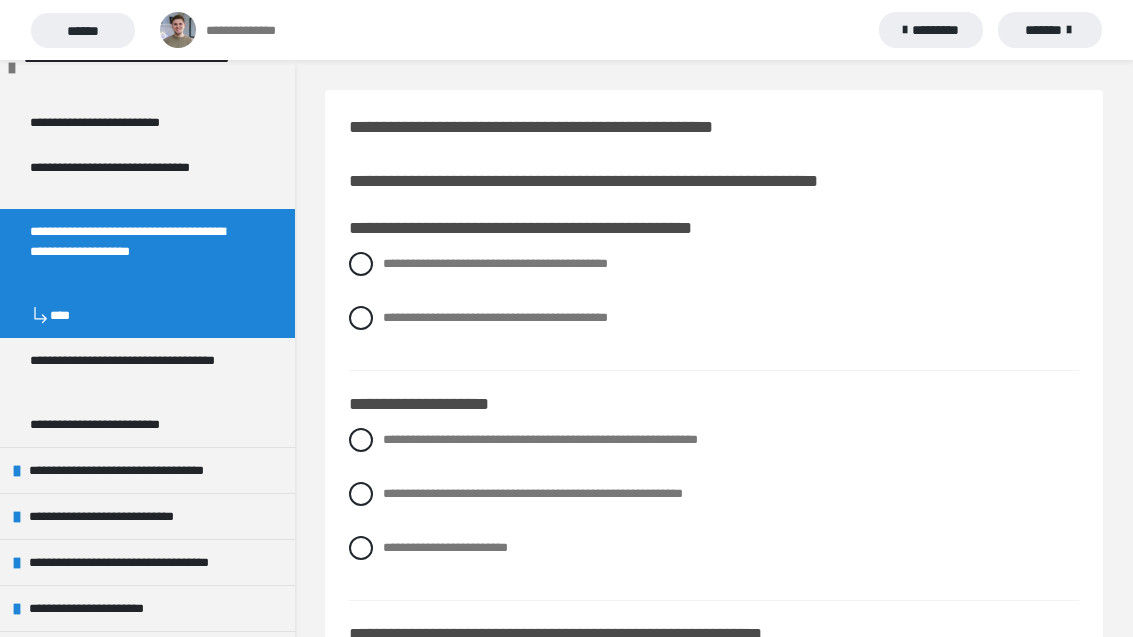 click on "**********" at bounding box center [139, 177] 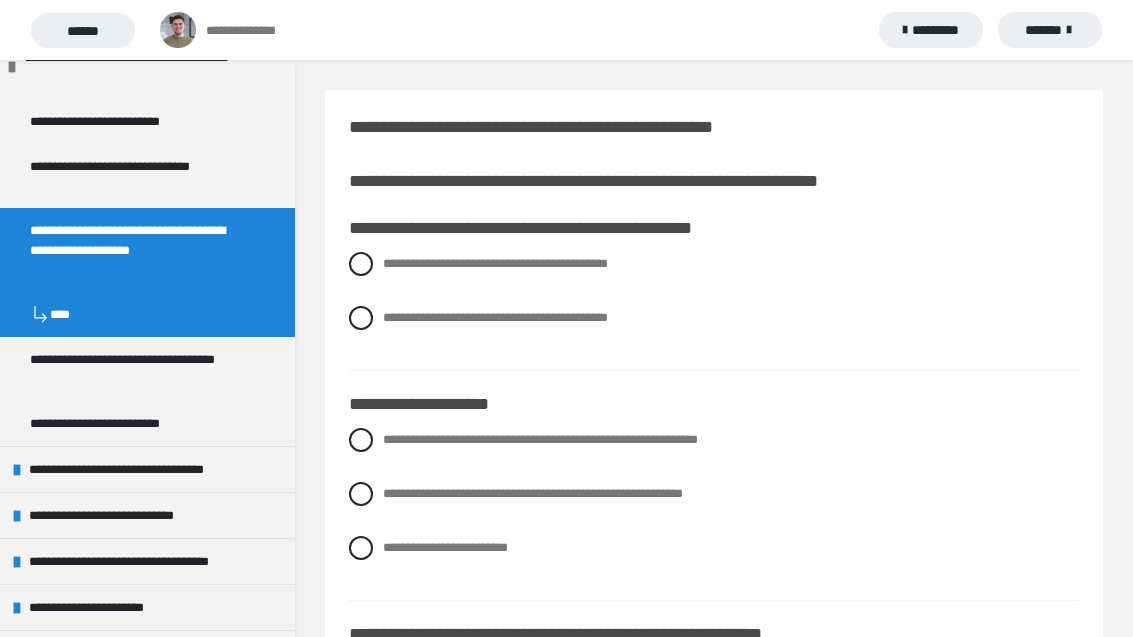 scroll, scrollTop: 323, scrollLeft: 0, axis: vertical 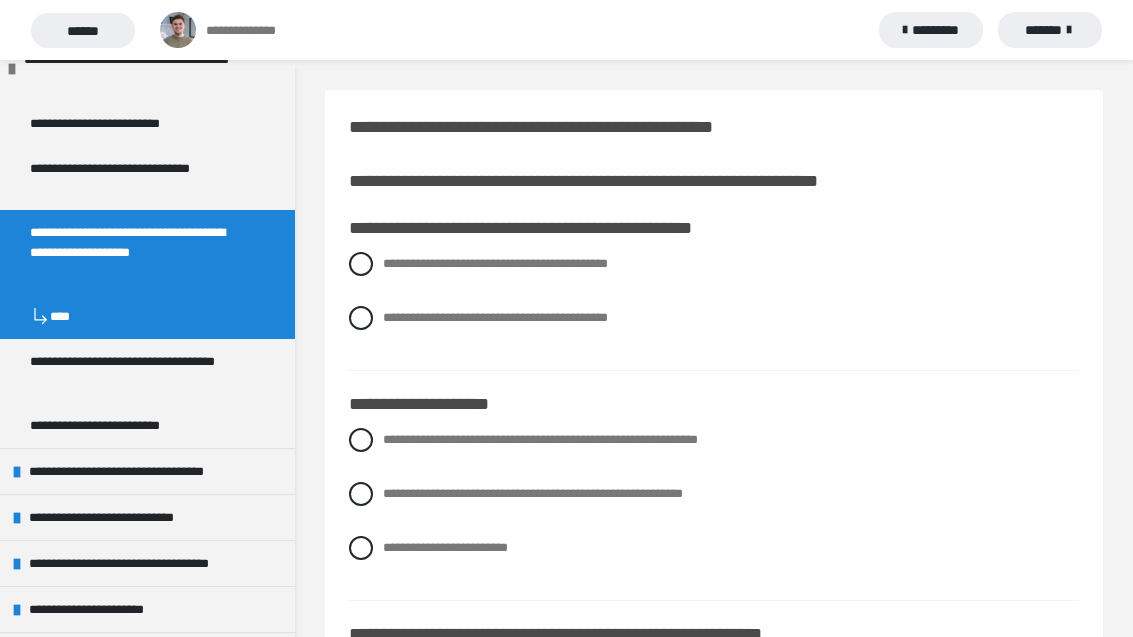 click on "**********" at bounding box center (139, 178) 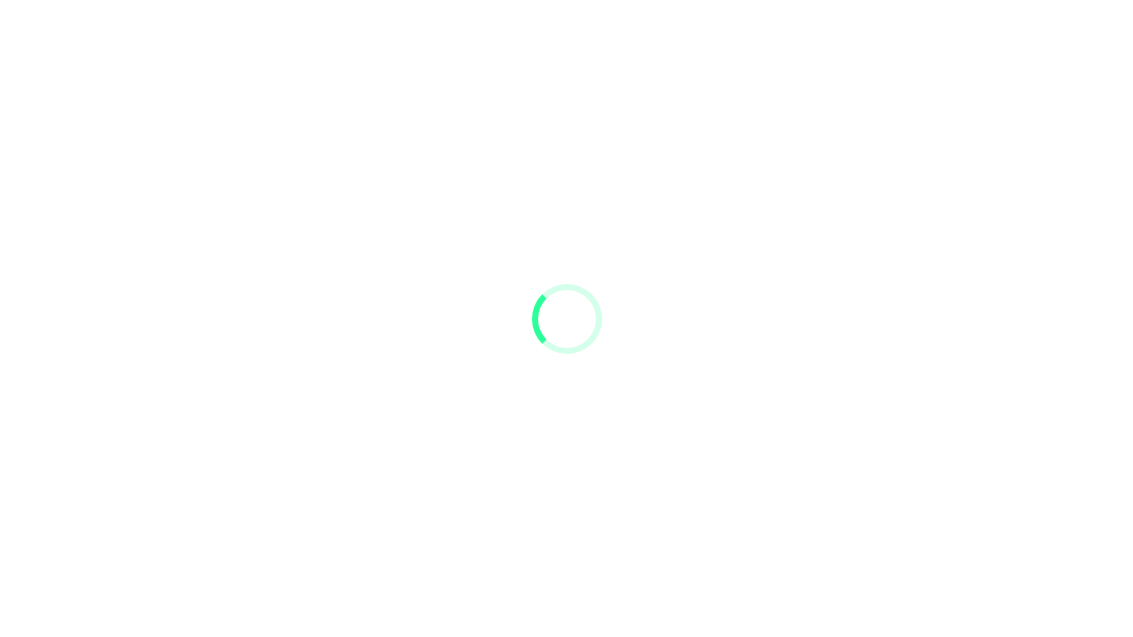scroll, scrollTop: -1, scrollLeft: 0, axis: vertical 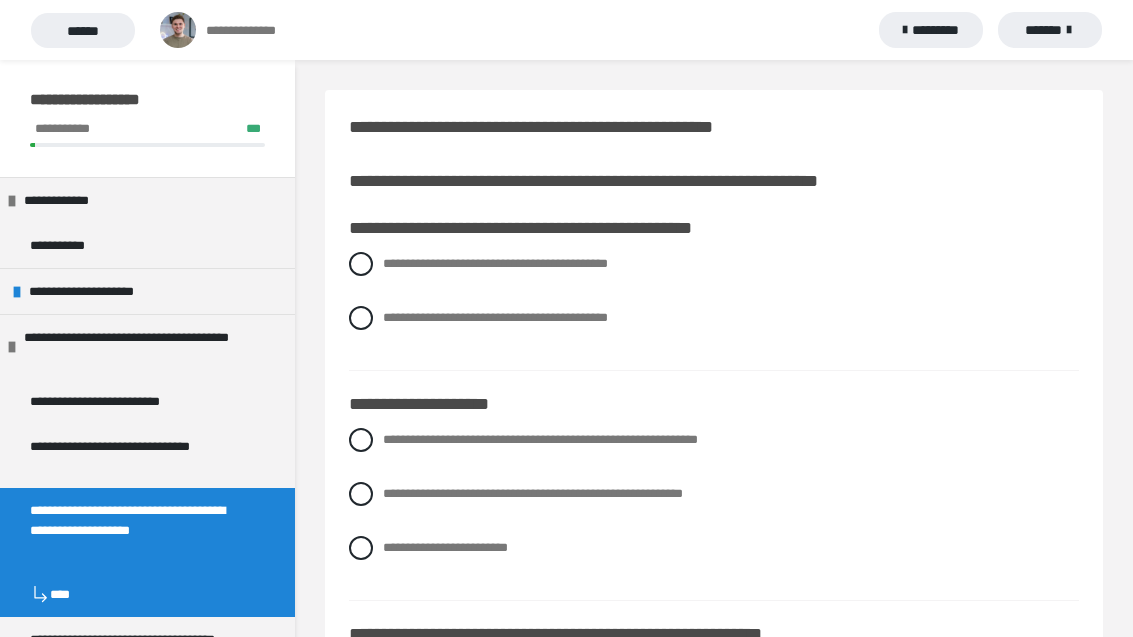 click on "*********" at bounding box center (931, 30) 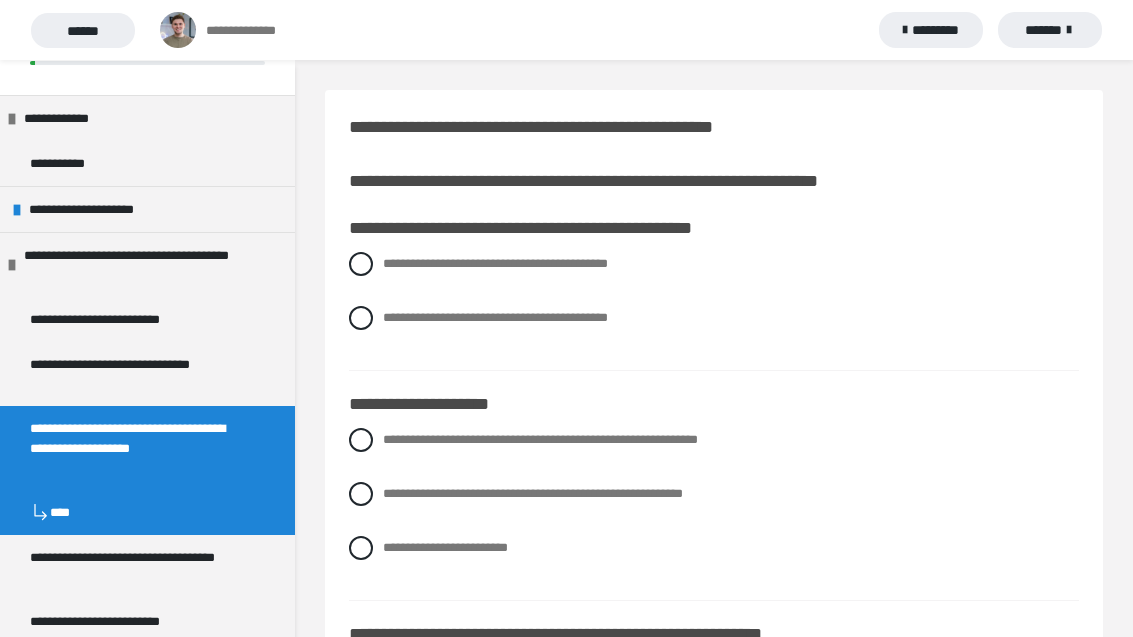 scroll, scrollTop: 105, scrollLeft: 0, axis: vertical 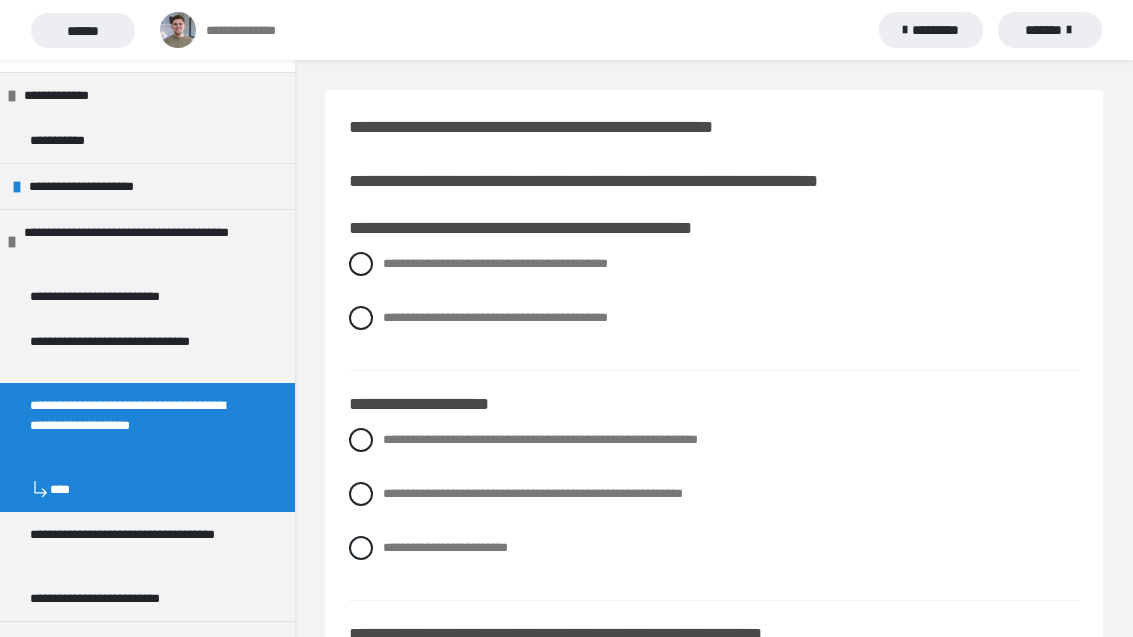click on "**********" at bounding box center [114, 296] 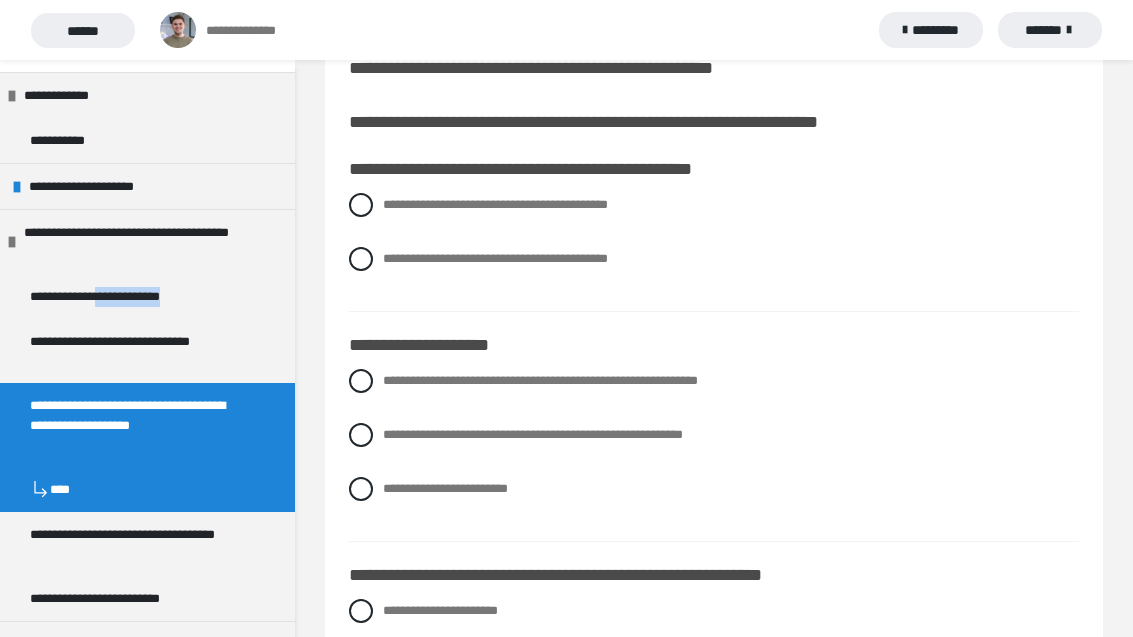 scroll, scrollTop: 0, scrollLeft: 0, axis: both 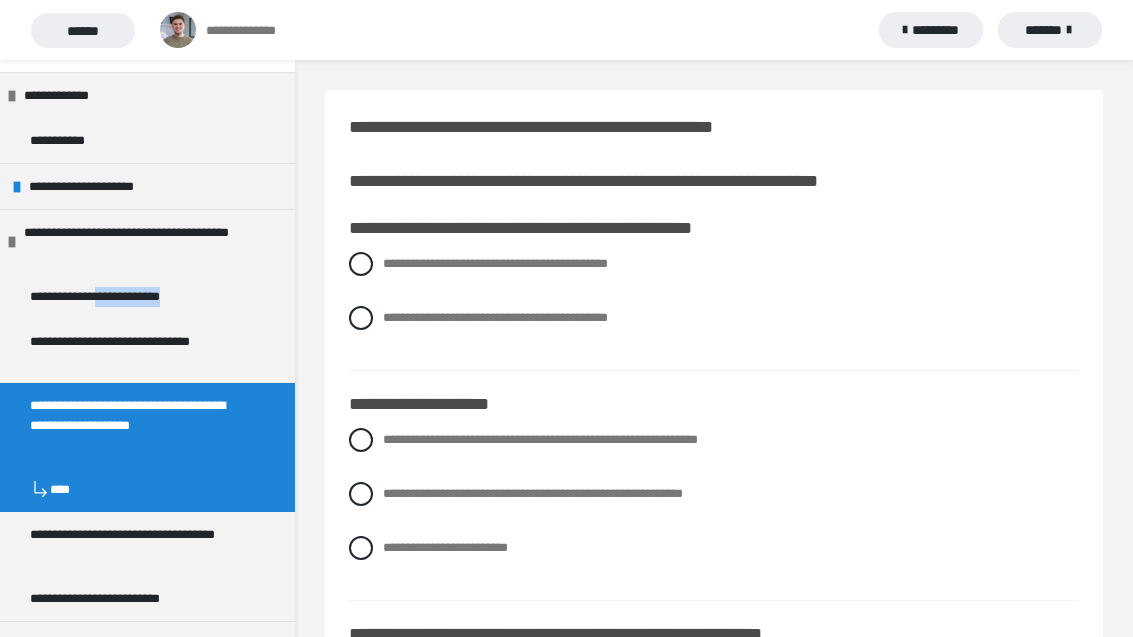 click on "**********" at bounding box center [152, 242] 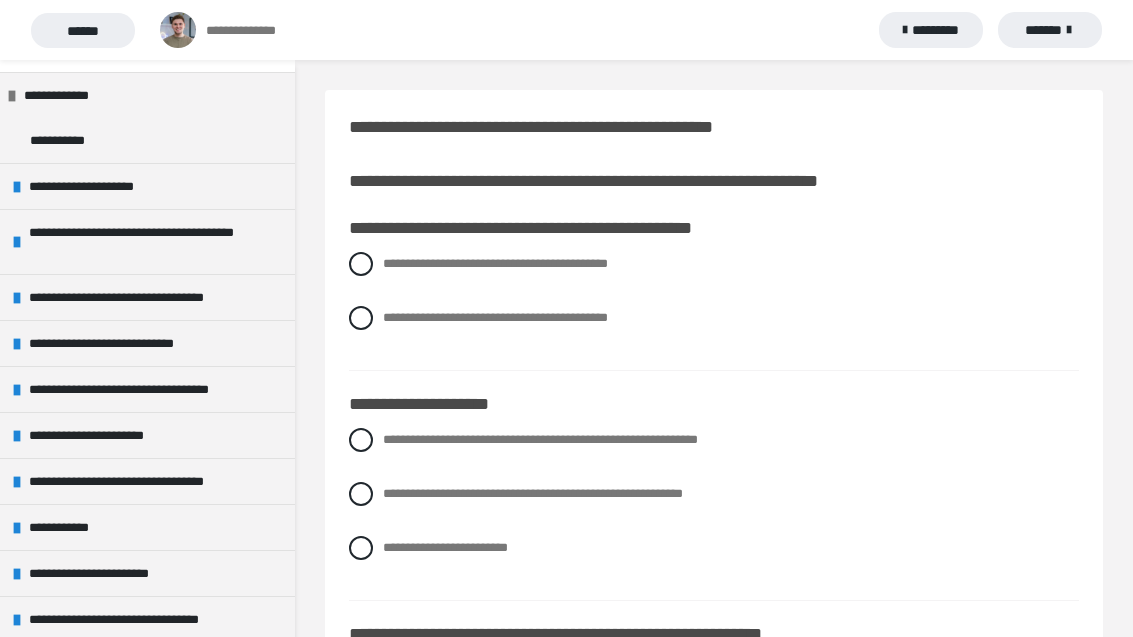 click on "**********" at bounding box center [157, 242] 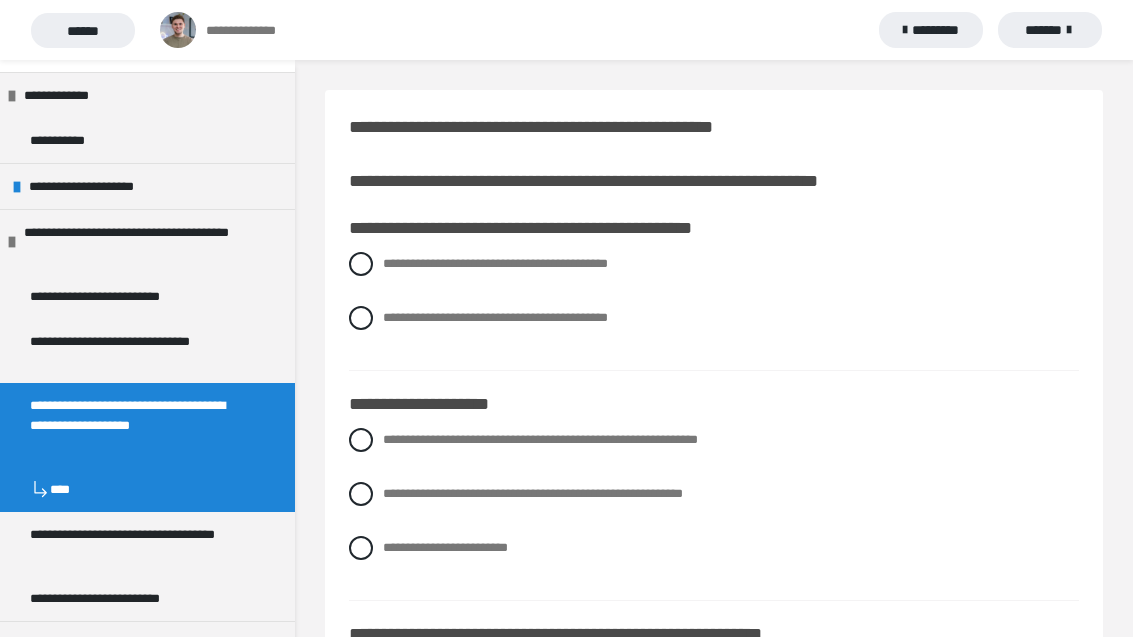 click on "**********" at bounding box center [139, 351] 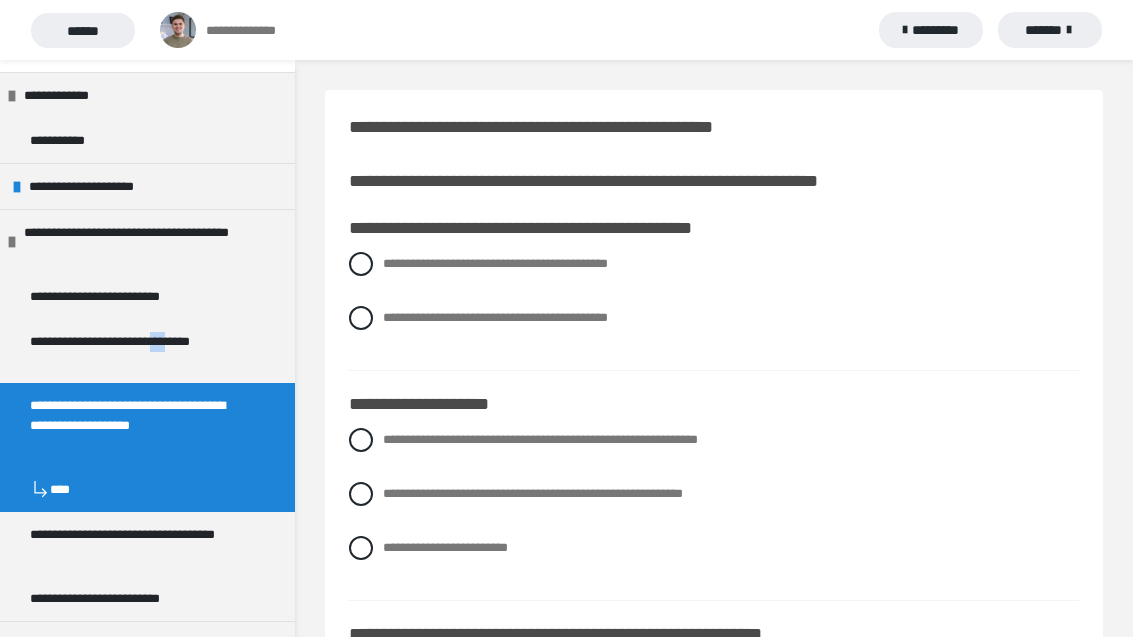 click on "**********" at bounding box center [139, 351] 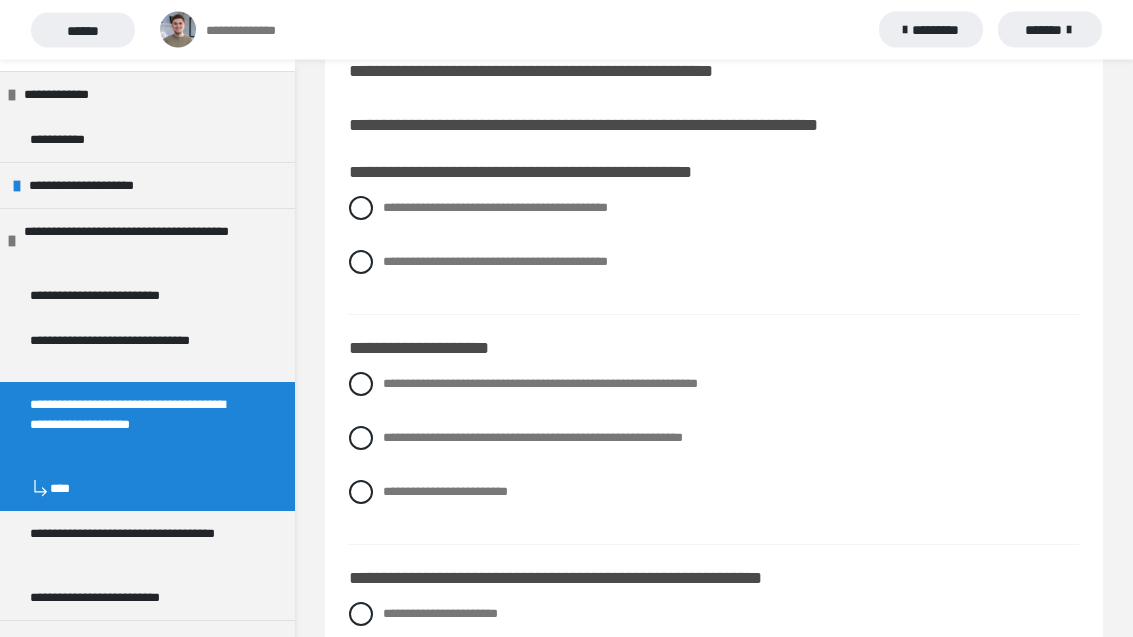 scroll, scrollTop: 55, scrollLeft: 0, axis: vertical 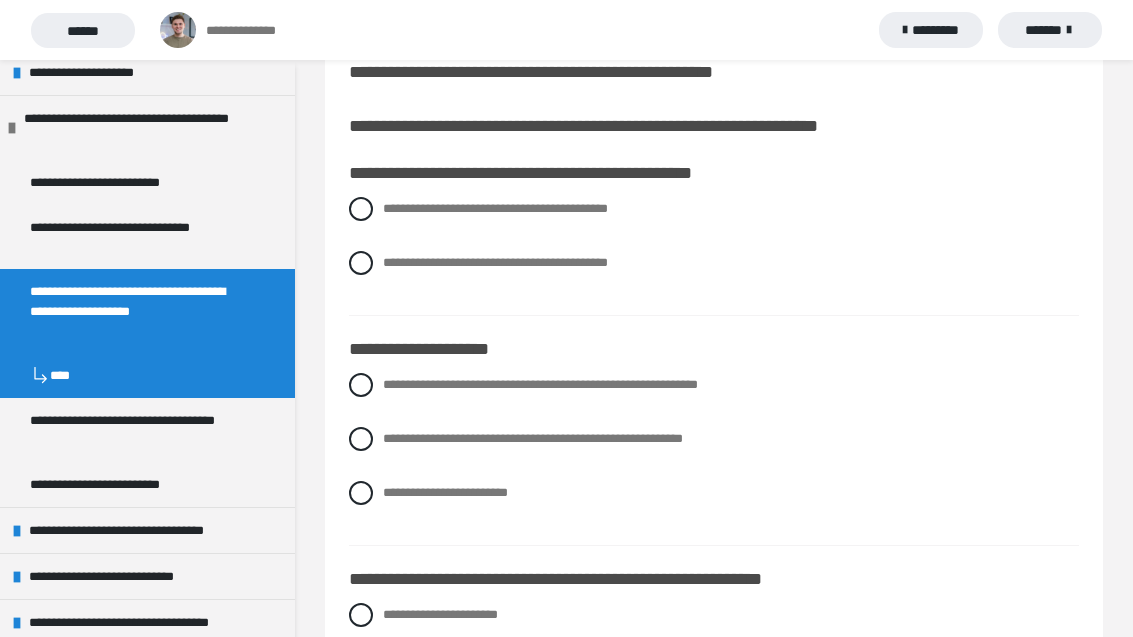 click on "**********" at bounding box center (139, 430) 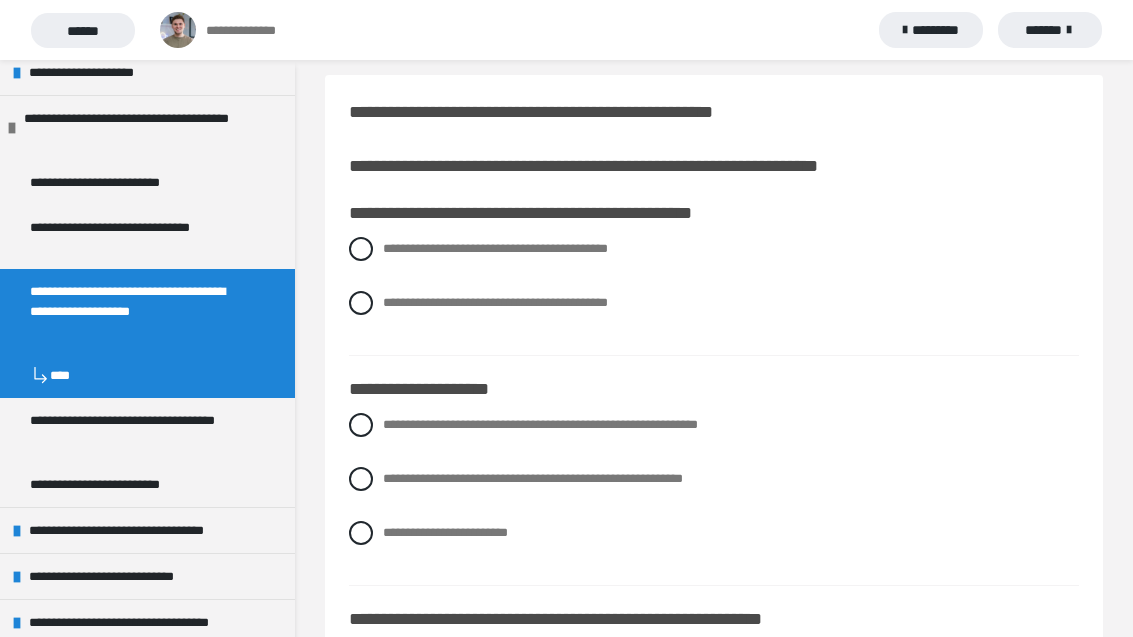 scroll, scrollTop: 17, scrollLeft: 0, axis: vertical 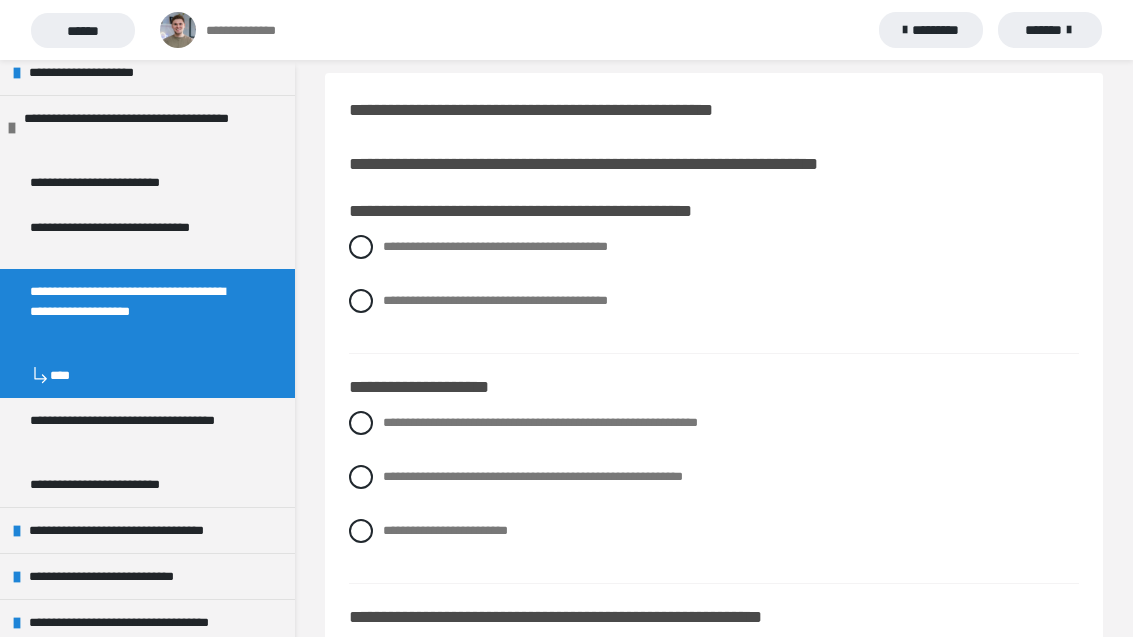 click at bounding box center (361, 301) 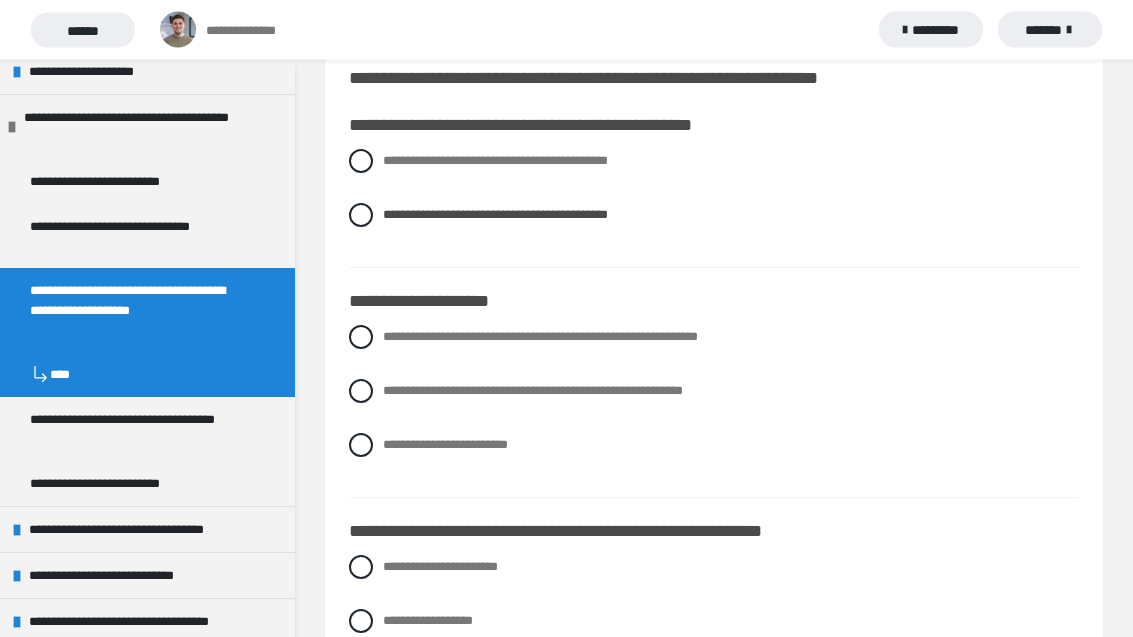 scroll, scrollTop: 111, scrollLeft: 0, axis: vertical 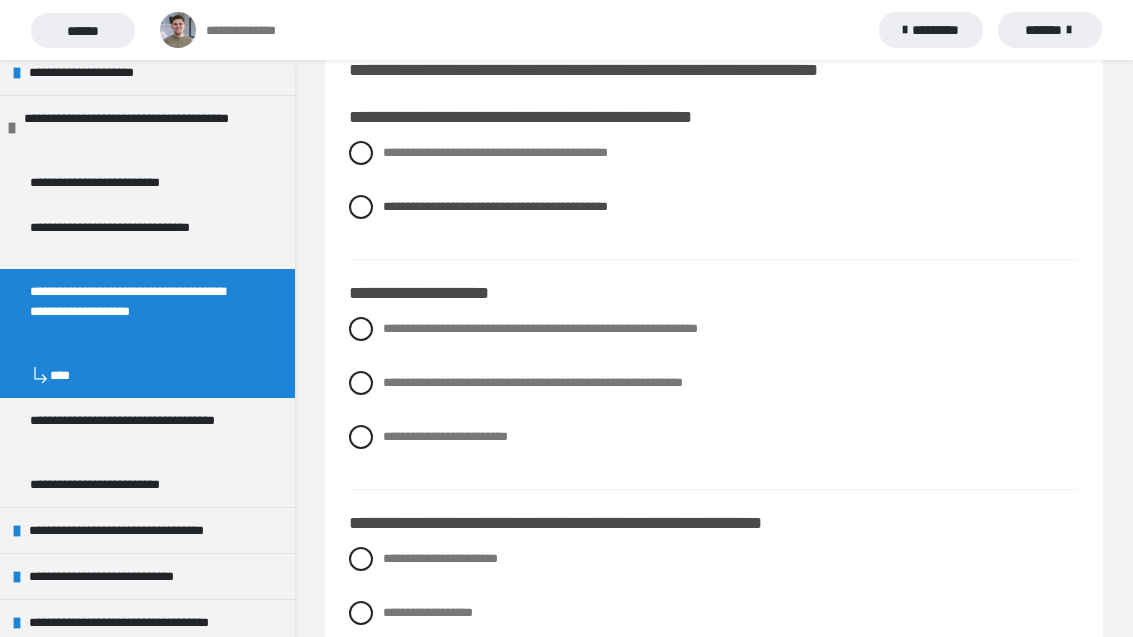 click on "**********" at bounding box center (714, 383) 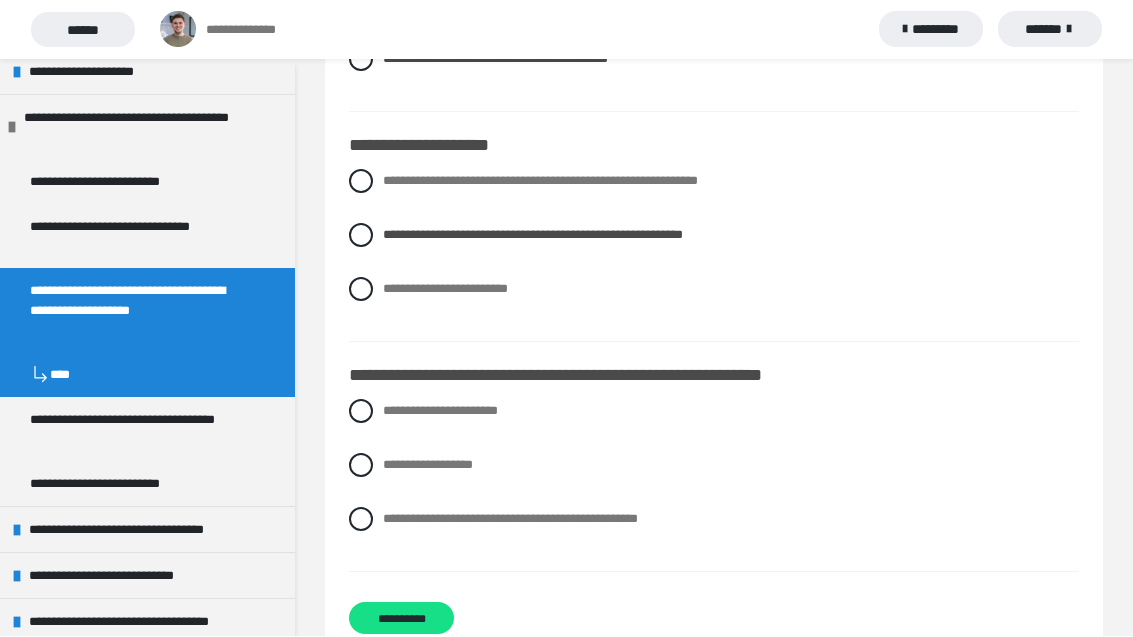 scroll, scrollTop: 258, scrollLeft: 0, axis: vertical 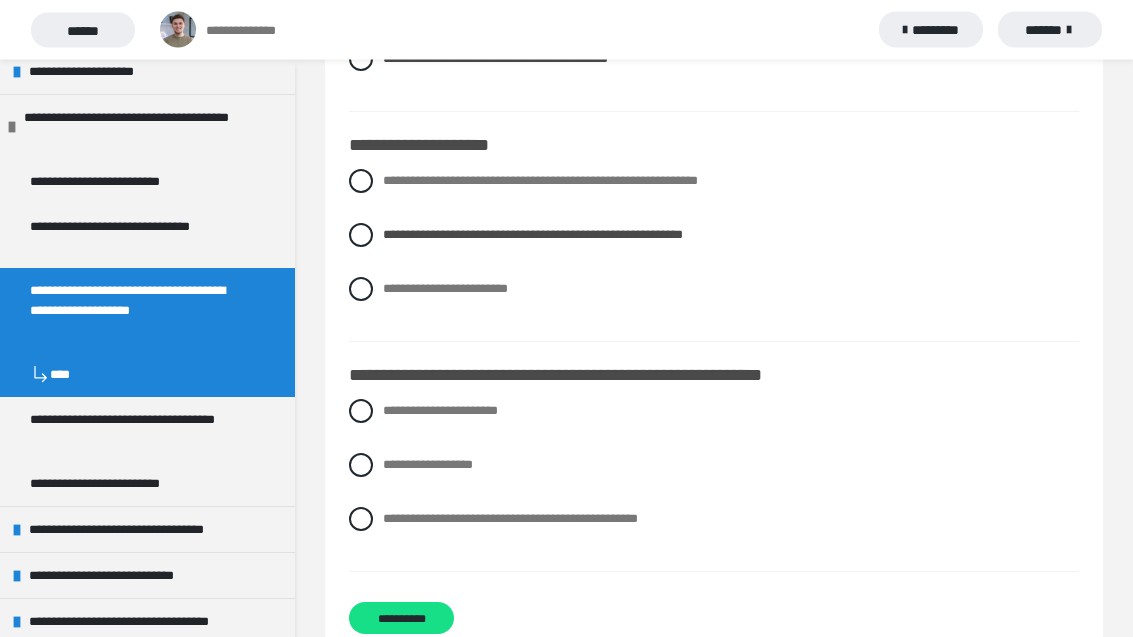 click at bounding box center [361, 466] 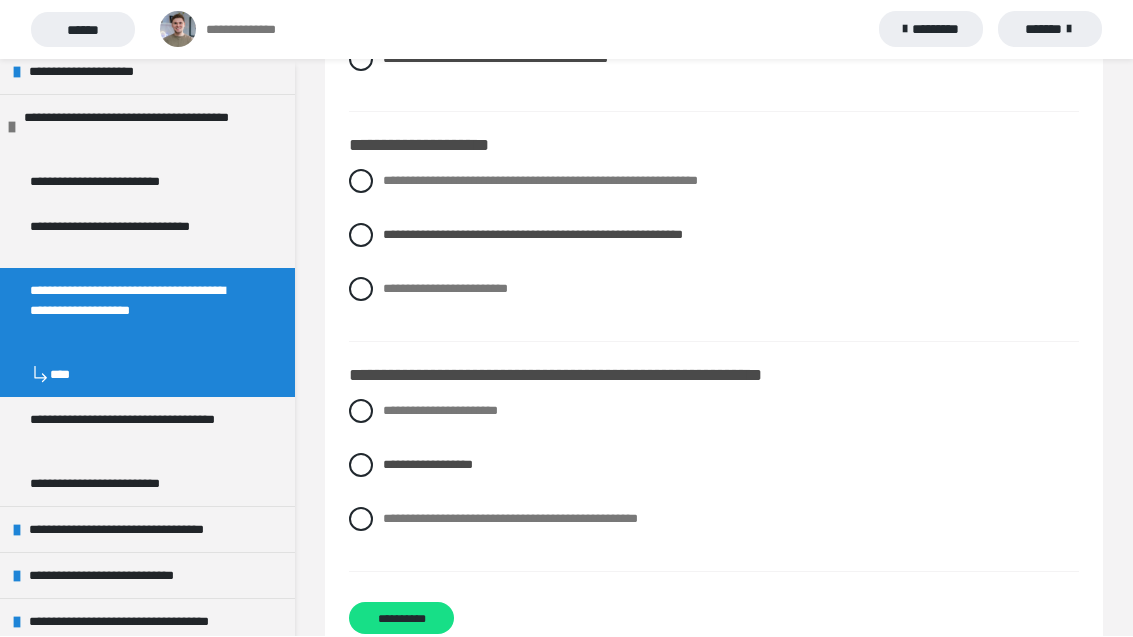 scroll, scrollTop: 271, scrollLeft: 0, axis: vertical 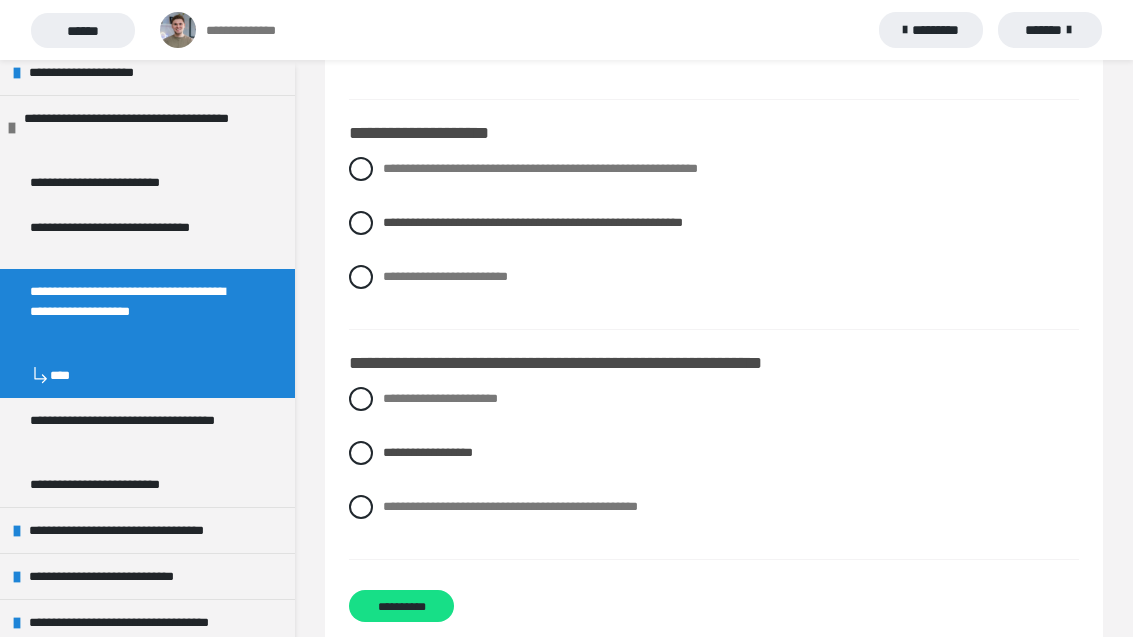 click on "**********" at bounding box center (401, 606) 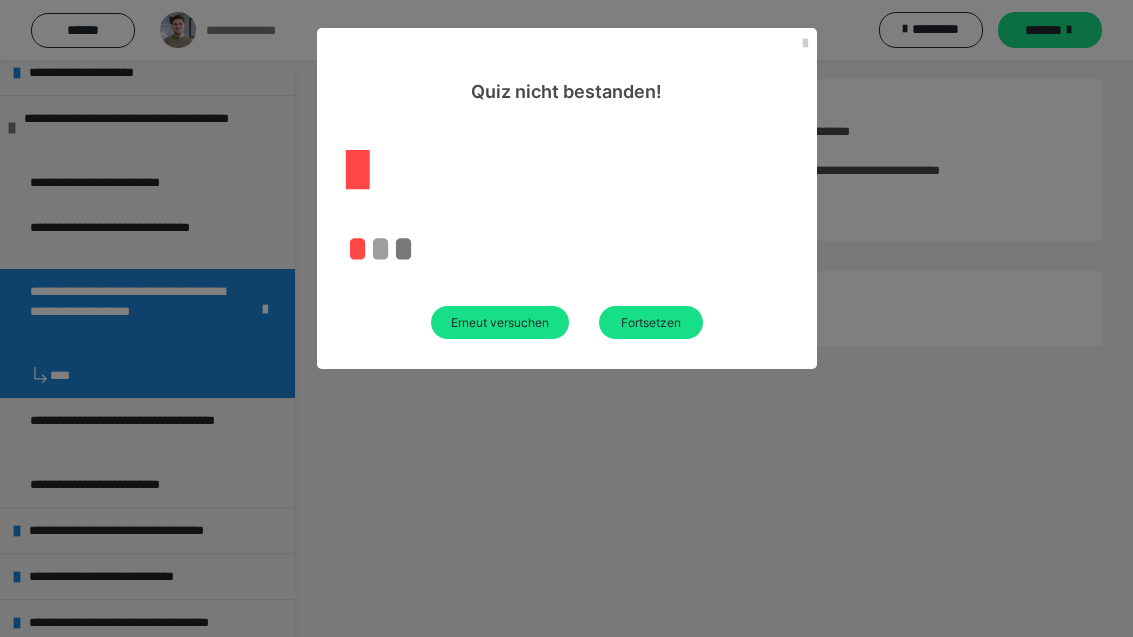 scroll, scrollTop: 85, scrollLeft: 0, axis: vertical 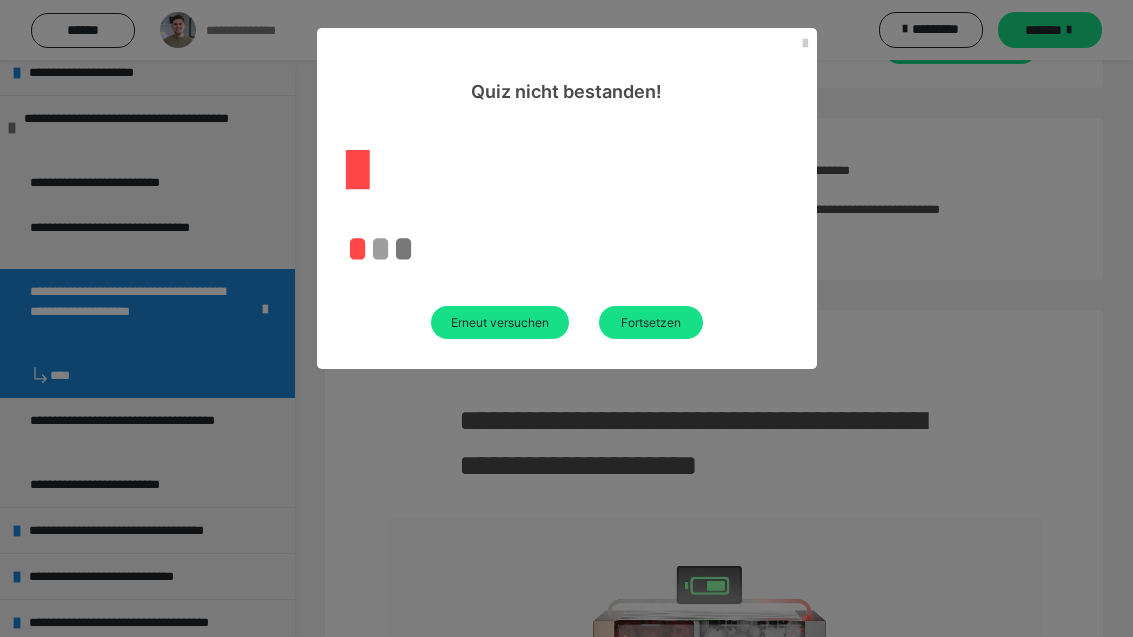 click on "Erneut versuchen" at bounding box center [500, 322] 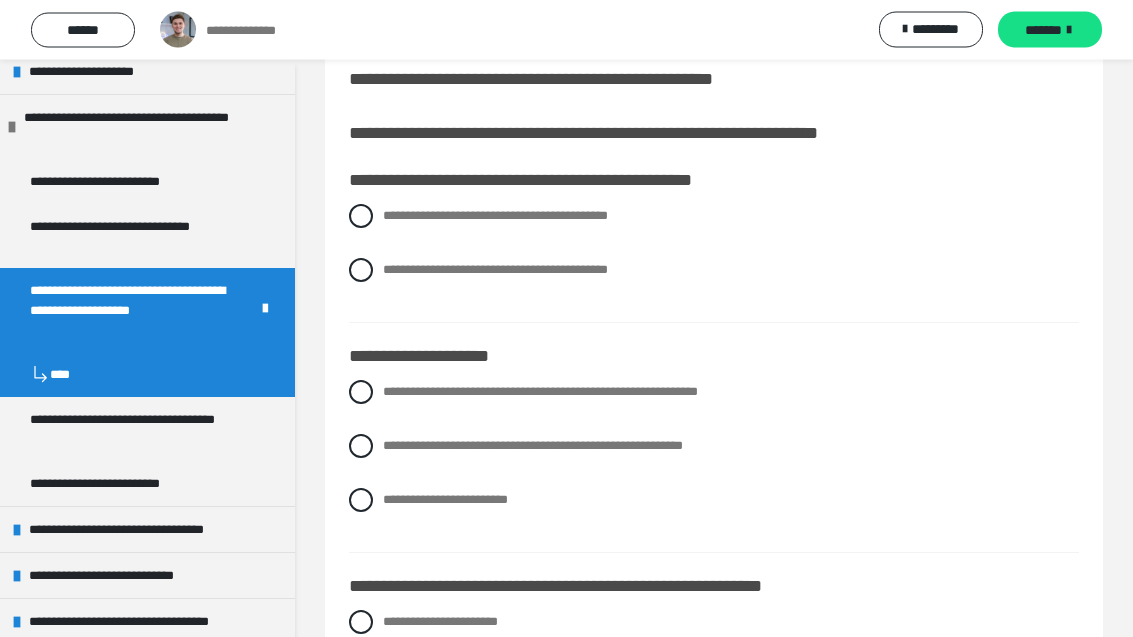 scroll, scrollTop: 46, scrollLeft: 0, axis: vertical 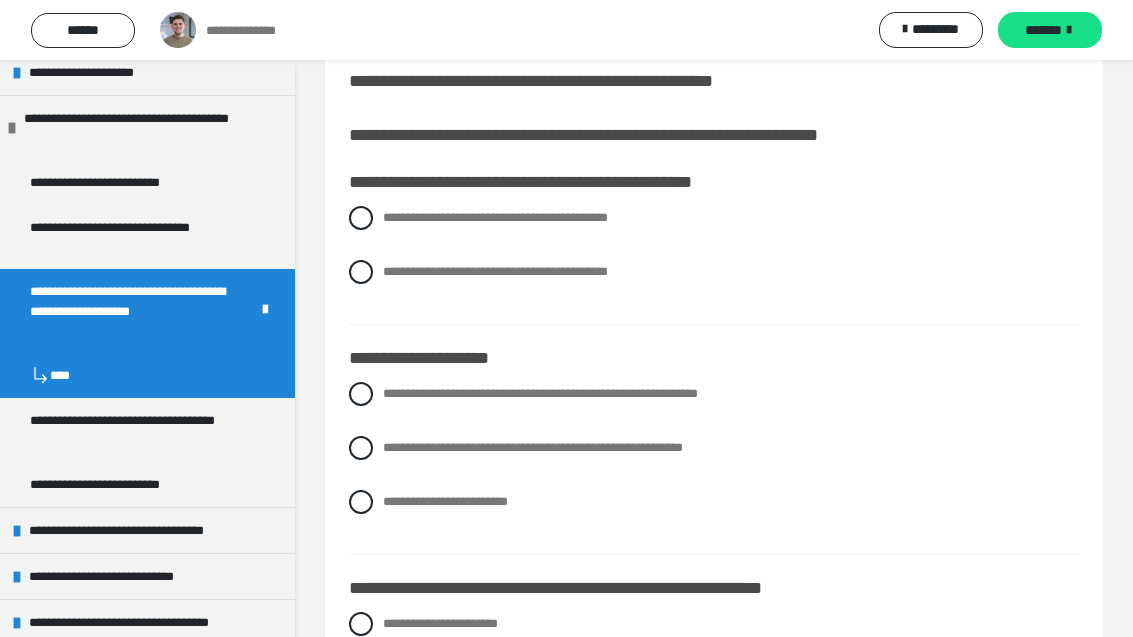 click at bounding box center [361, 218] 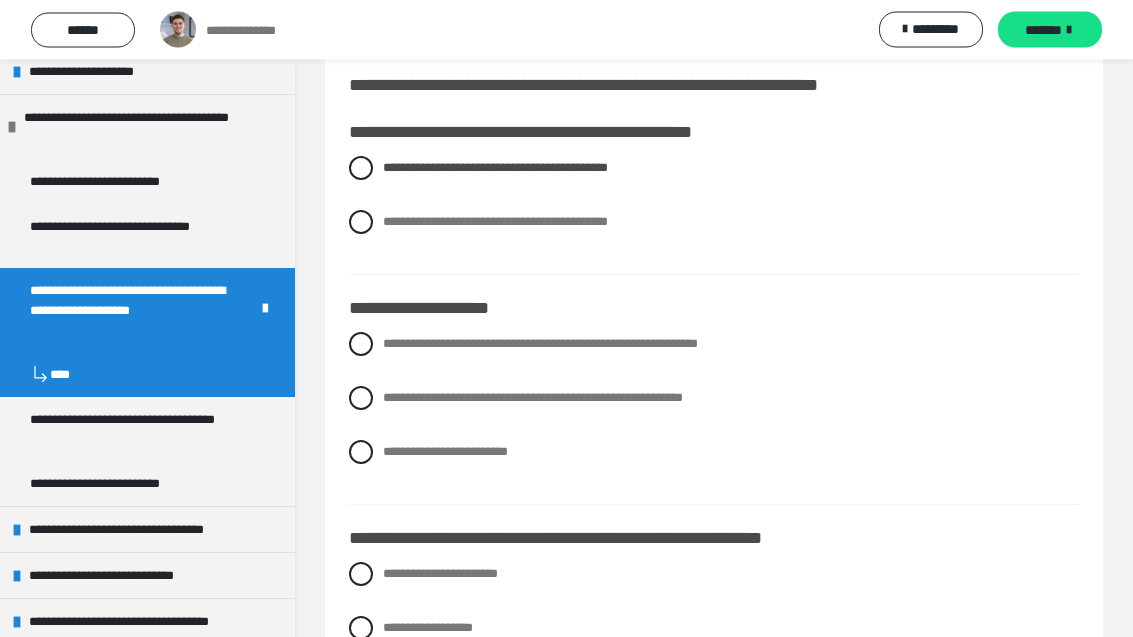 scroll, scrollTop: 100, scrollLeft: 0, axis: vertical 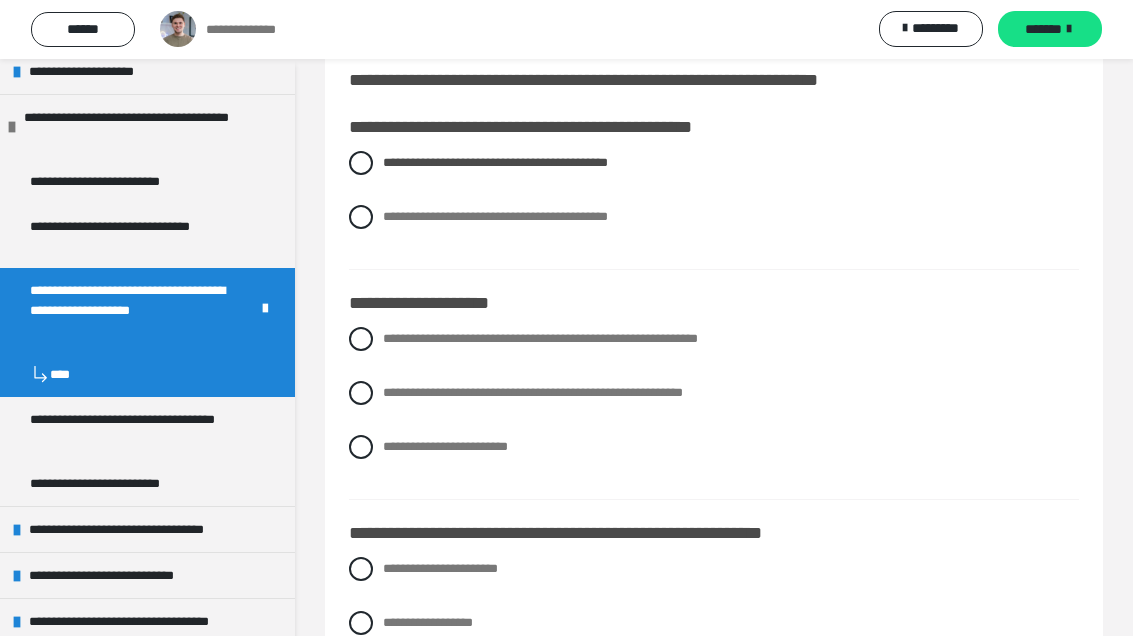 click at bounding box center [361, 394] 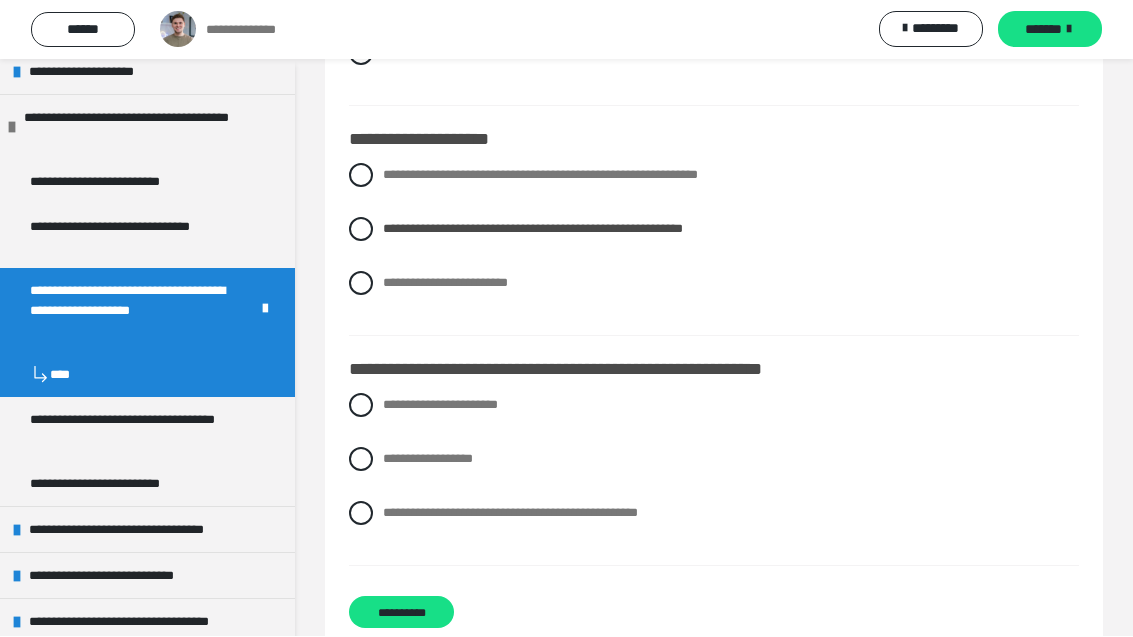 scroll, scrollTop: 265, scrollLeft: 0, axis: vertical 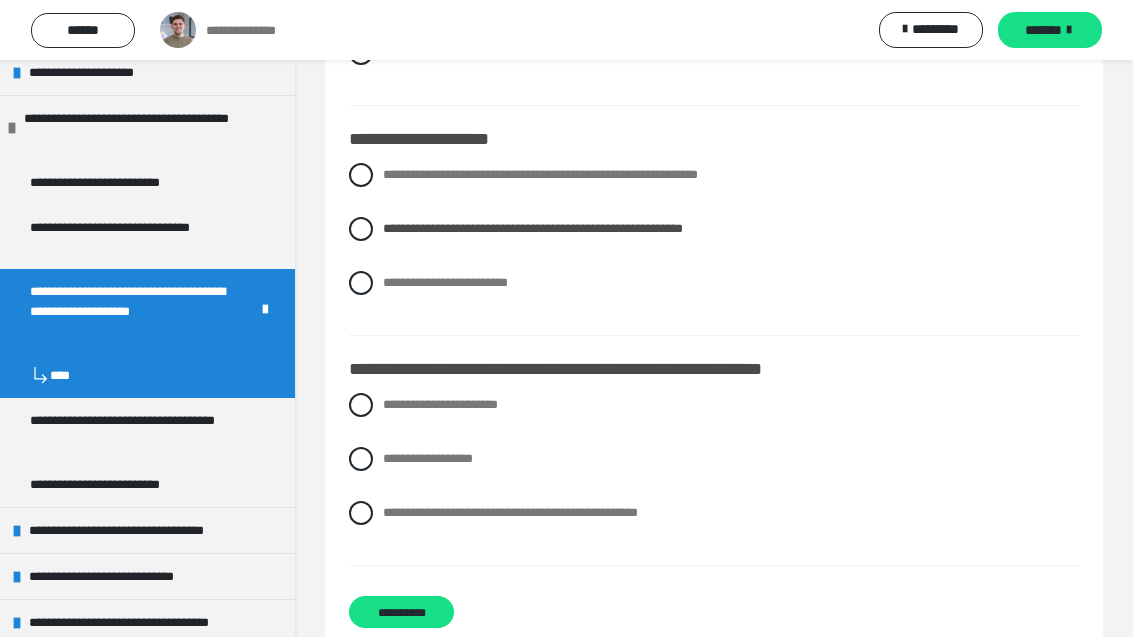 click at bounding box center (361, 405) 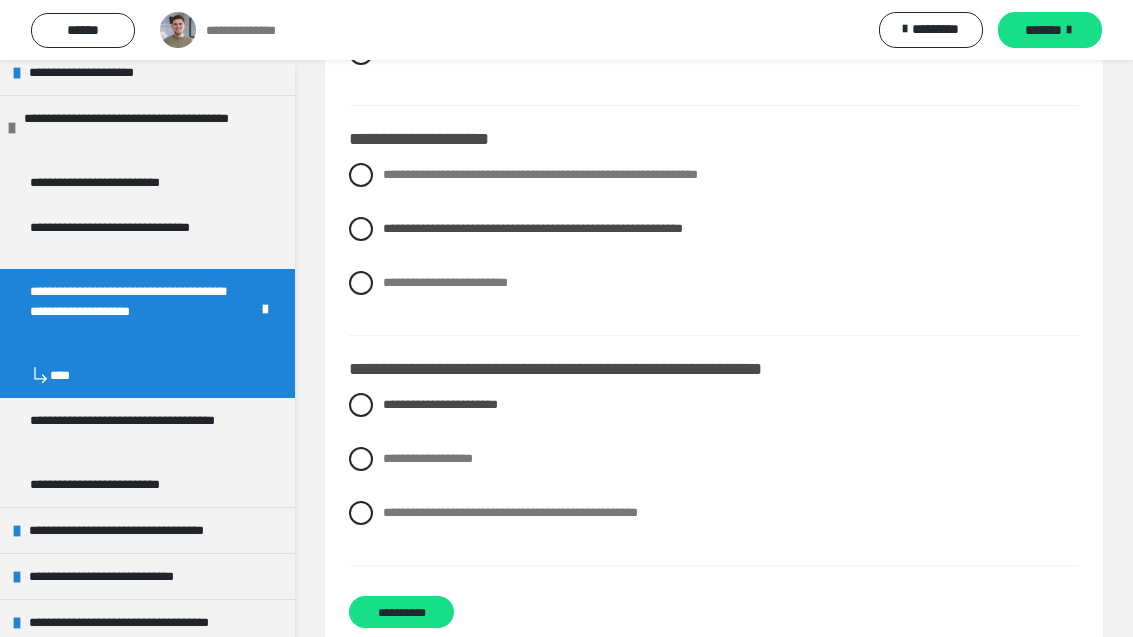 click on "**********" at bounding box center [401, 612] 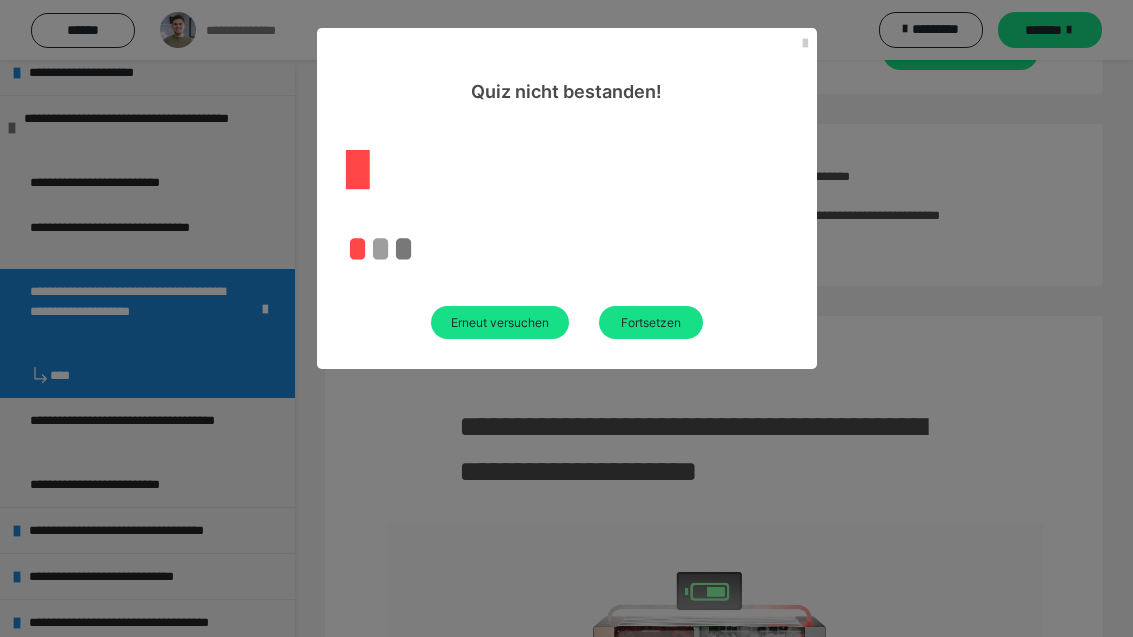 click on "Erneut versuchen" at bounding box center [500, 322] 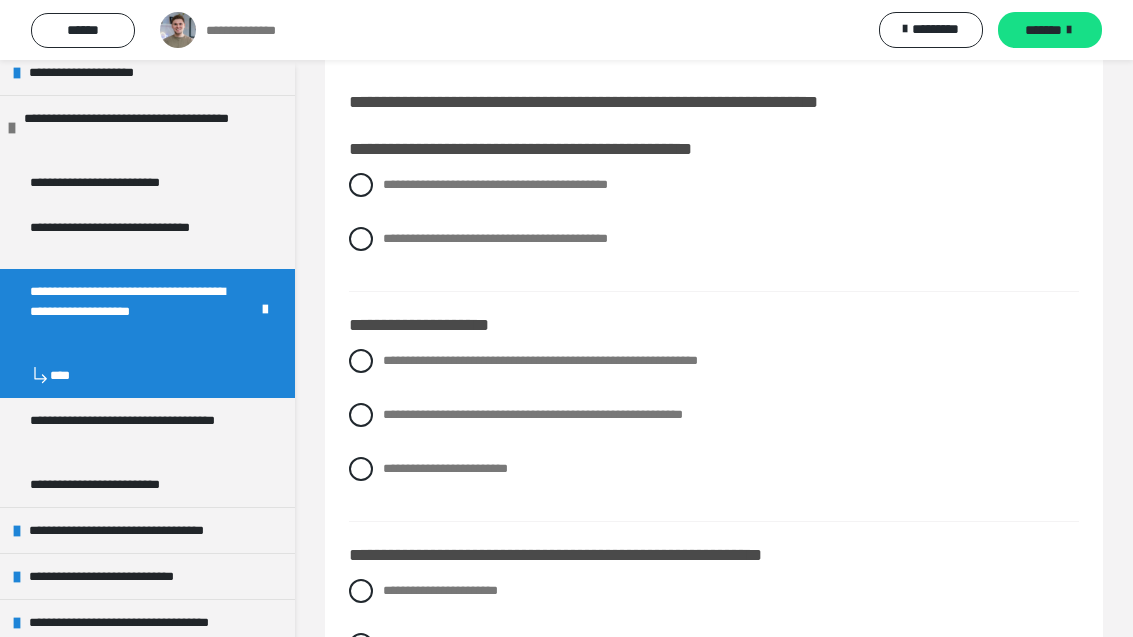 click at bounding box center (361, 185) 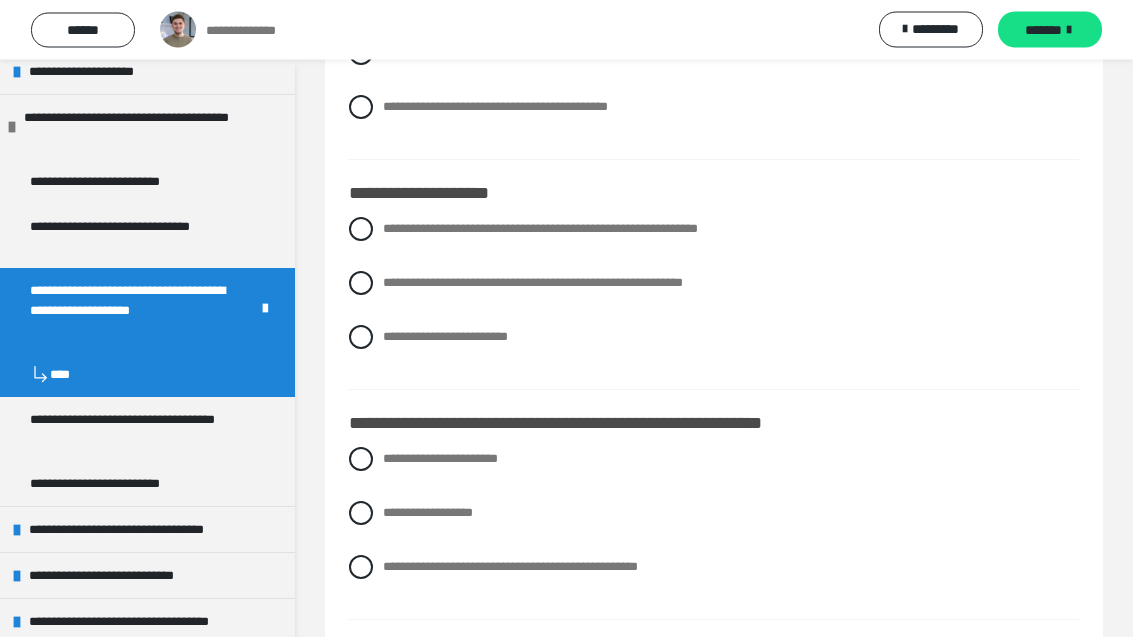 scroll, scrollTop: 211, scrollLeft: 0, axis: vertical 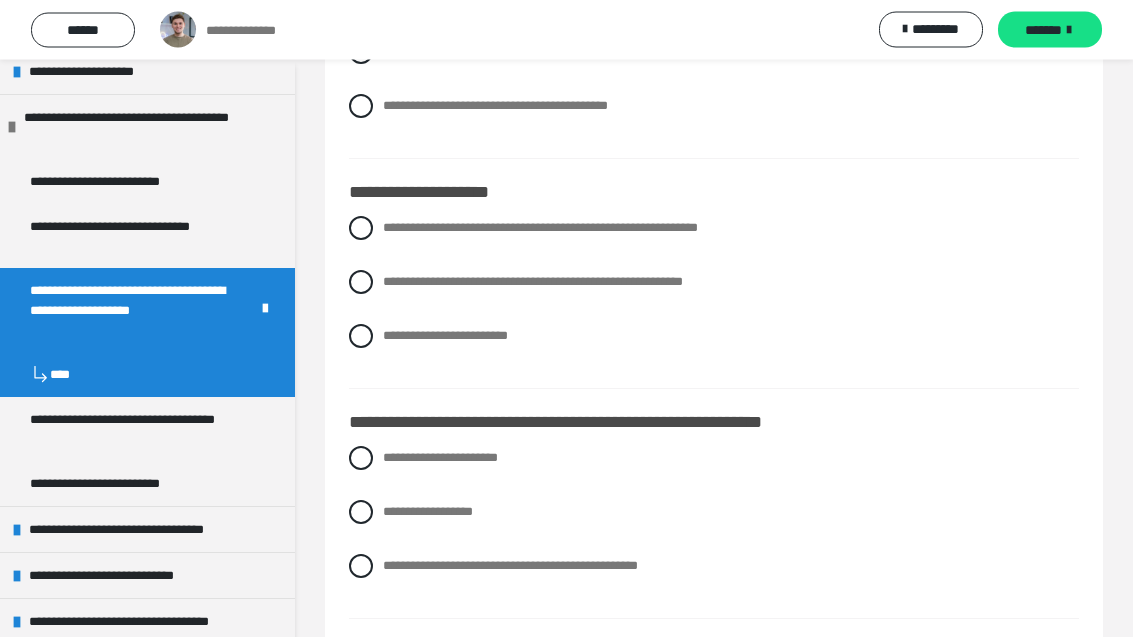 click at bounding box center [361, 567] 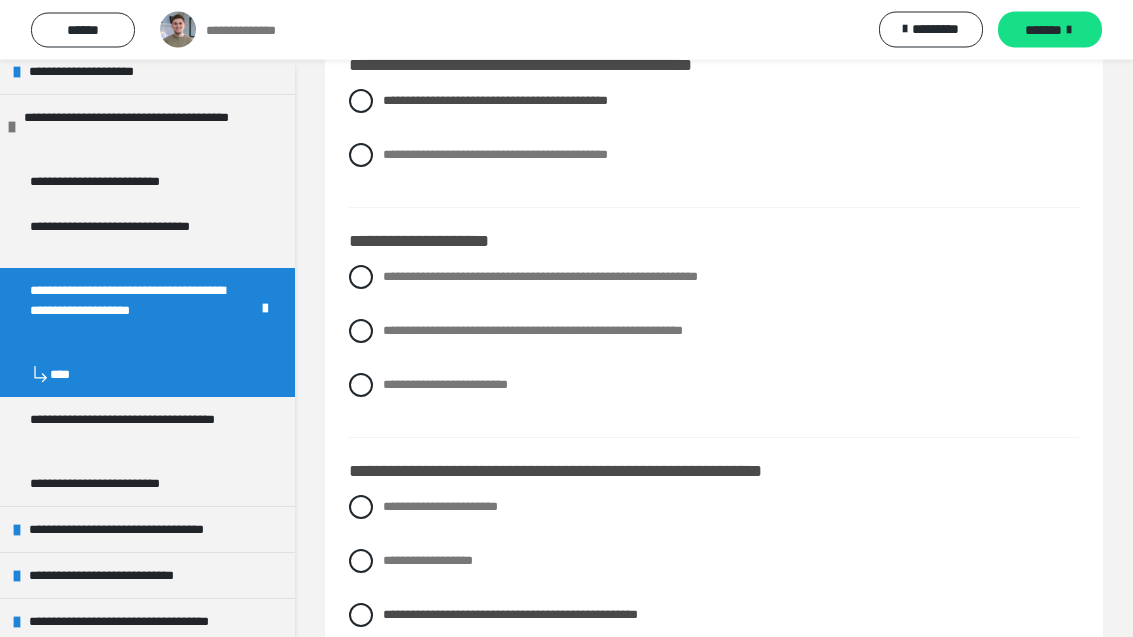 scroll, scrollTop: 163, scrollLeft: 0, axis: vertical 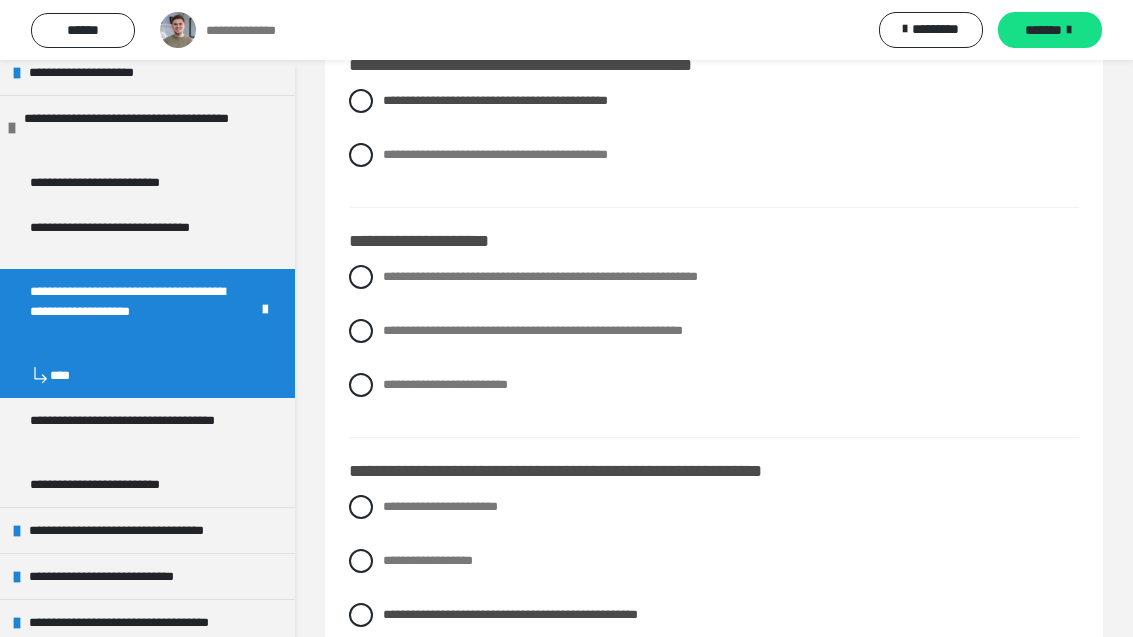 click at bounding box center [361, 331] 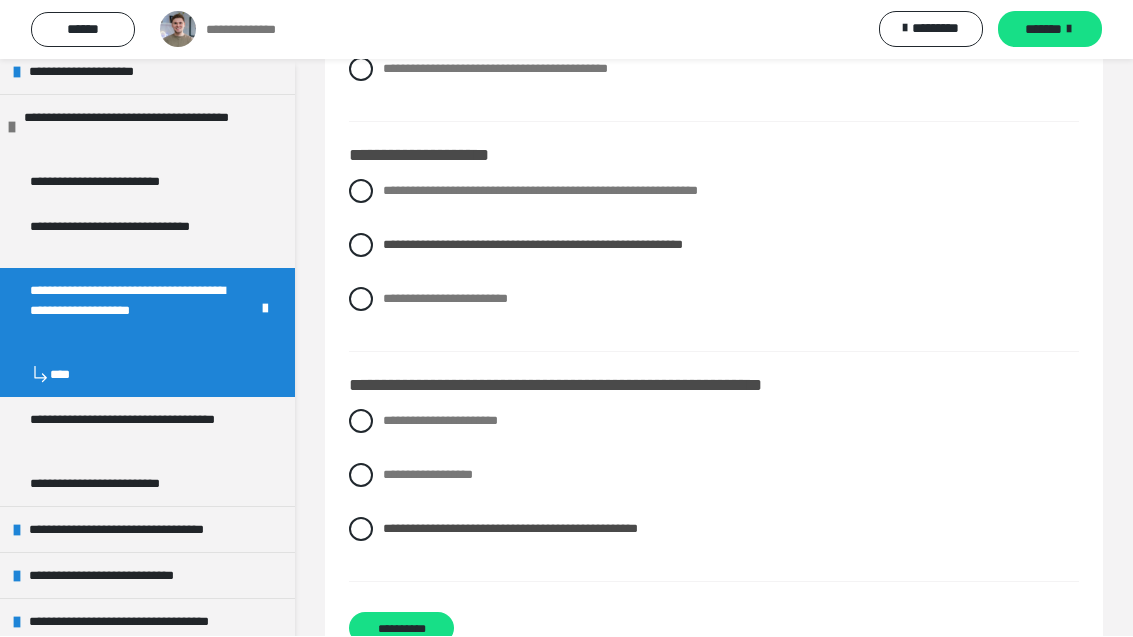 scroll, scrollTop: 271, scrollLeft: 0, axis: vertical 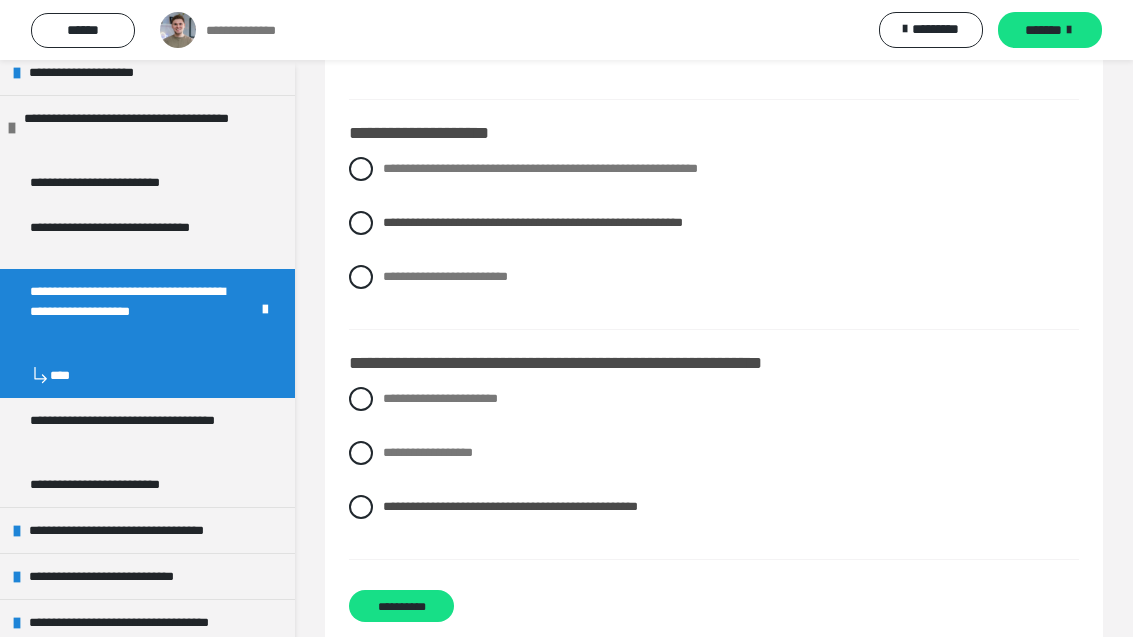 click on "**********" at bounding box center (401, 606) 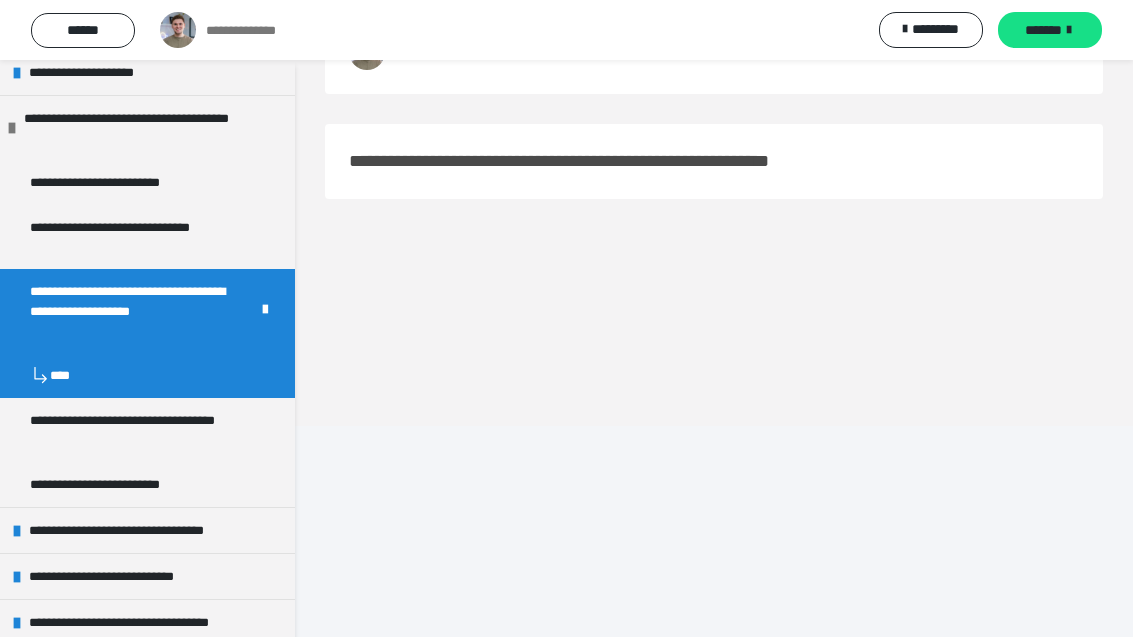 scroll, scrollTop: 85, scrollLeft: 0, axis: vertical 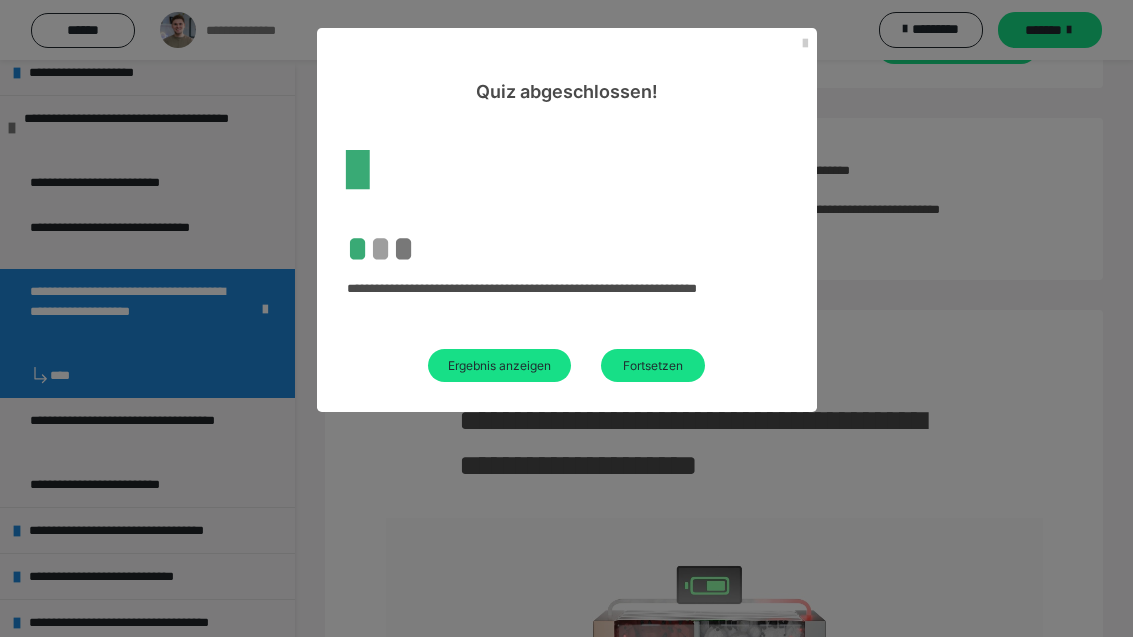 click on "Ergebnis anzeigen" at bounding box center [499, 365] 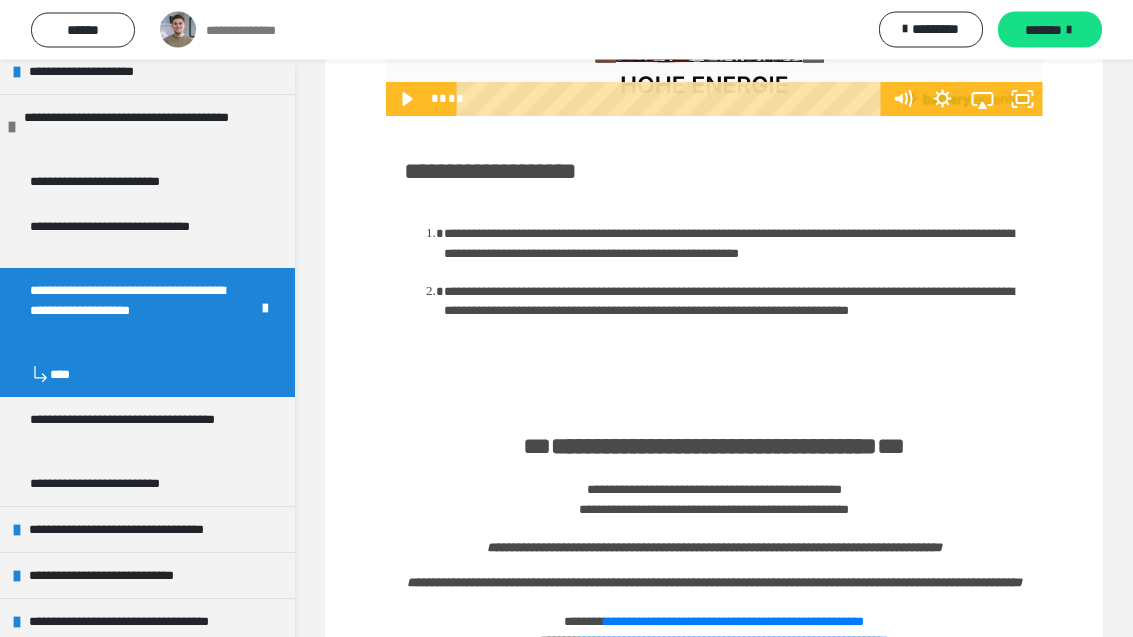 scroll, scrollTop: 1144, scrollLeft: 0, axis: vertical 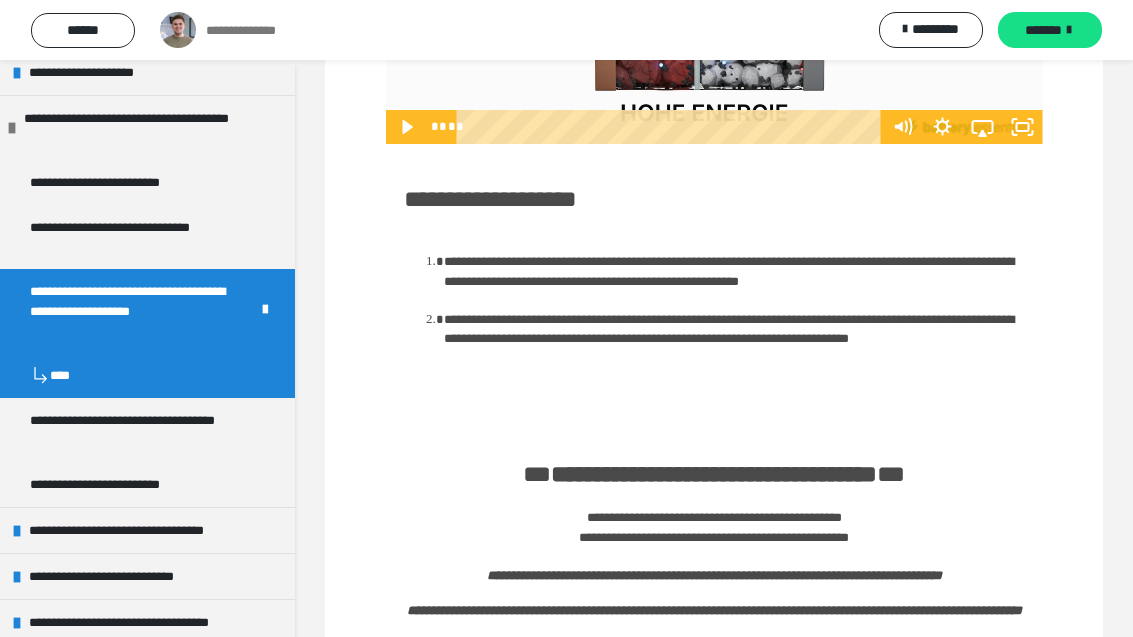 click at bounding box center [1069, 30] 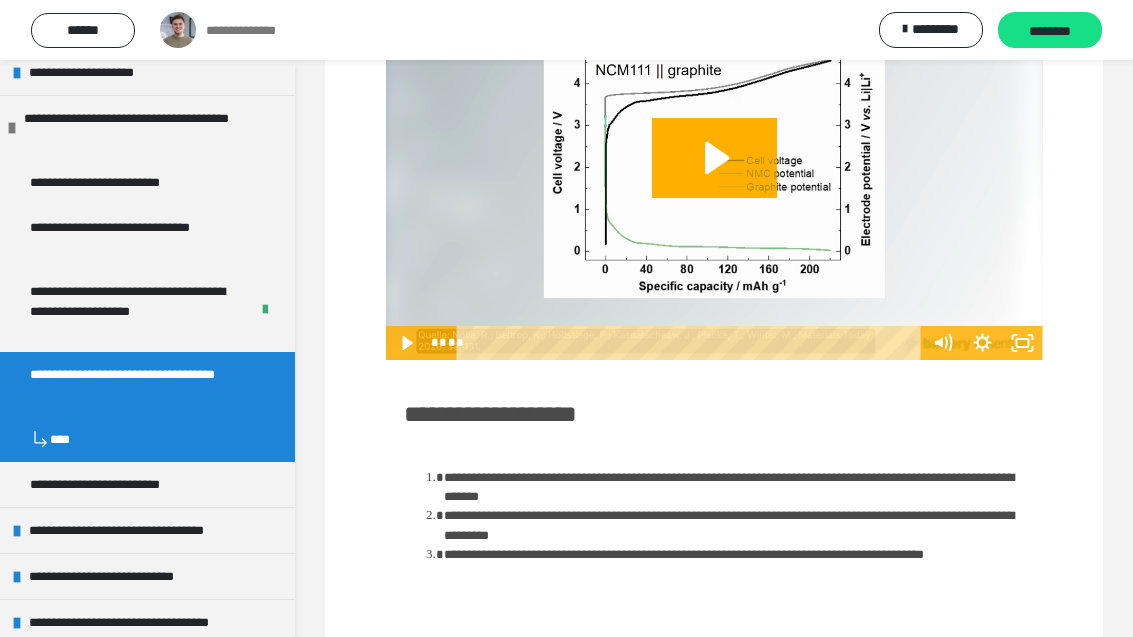 scroll, scrollTop: 262, scrollLeft: 0, axis: vertical 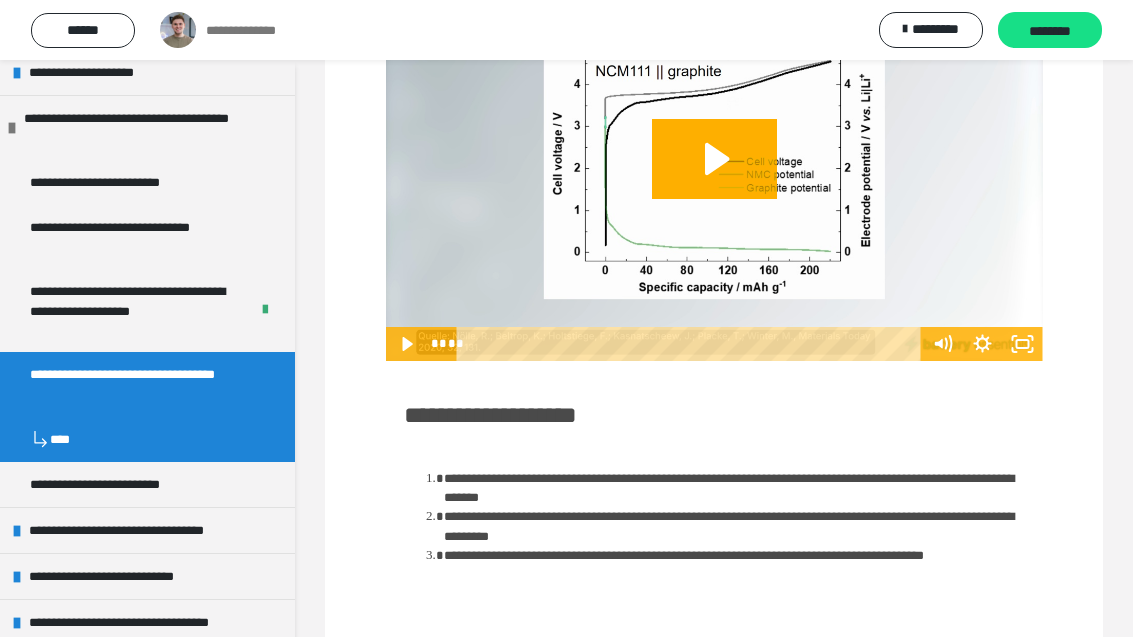 click 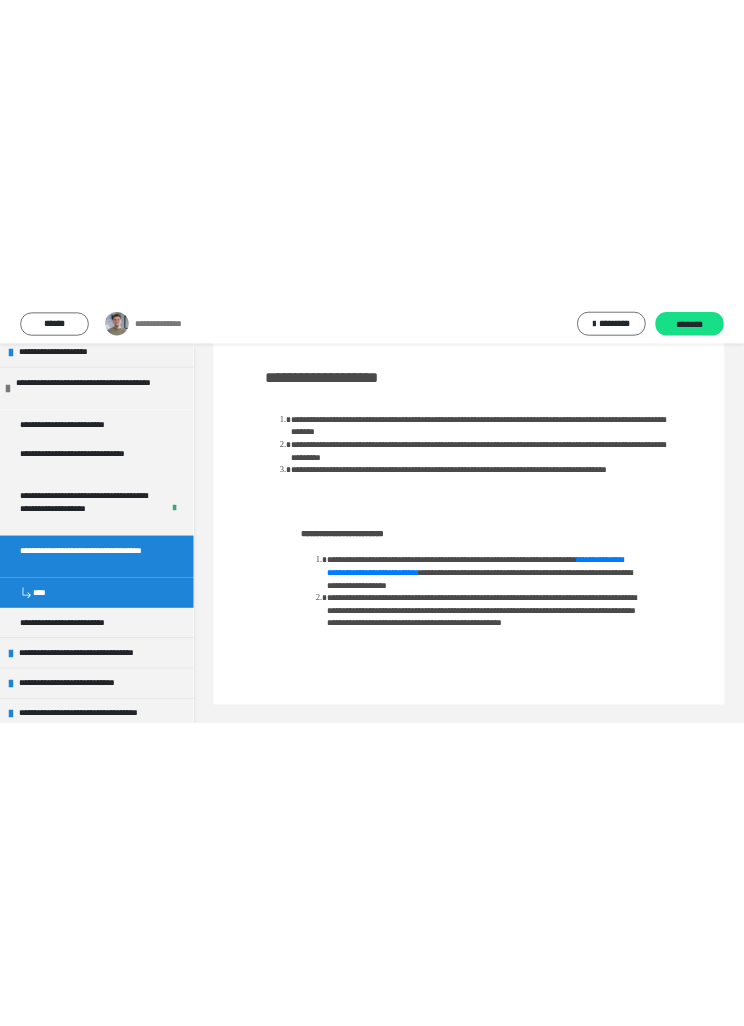 scroll, scrollTop: 0, scrollLeft: 0, axis: both 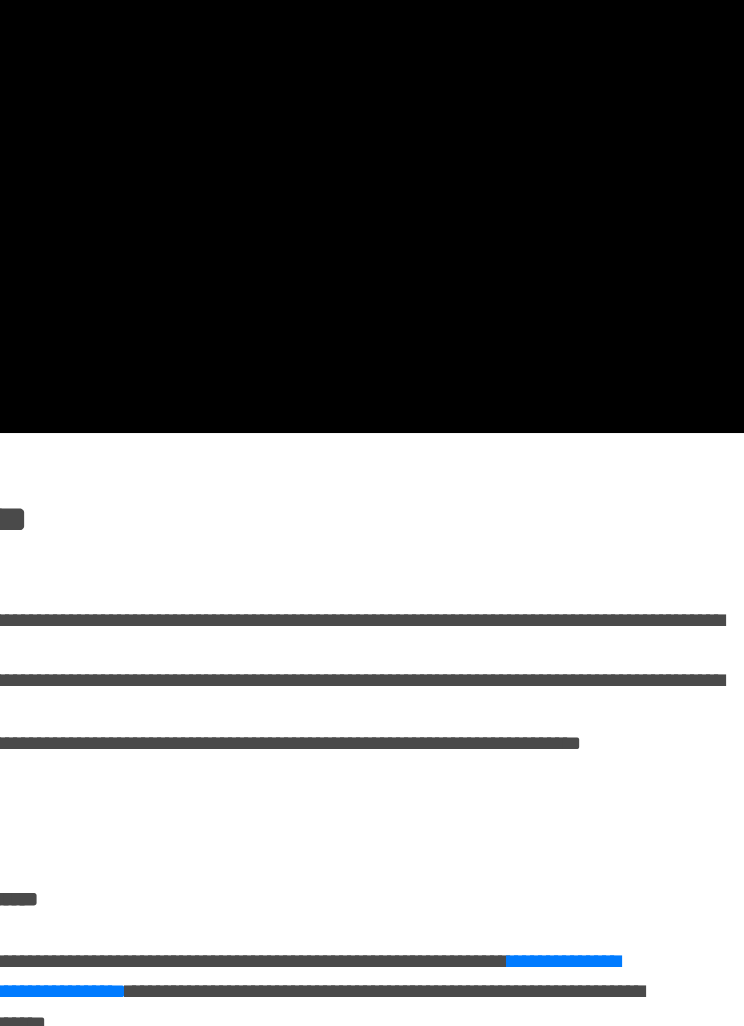 click on "**********" at bounding box center (391, 744) 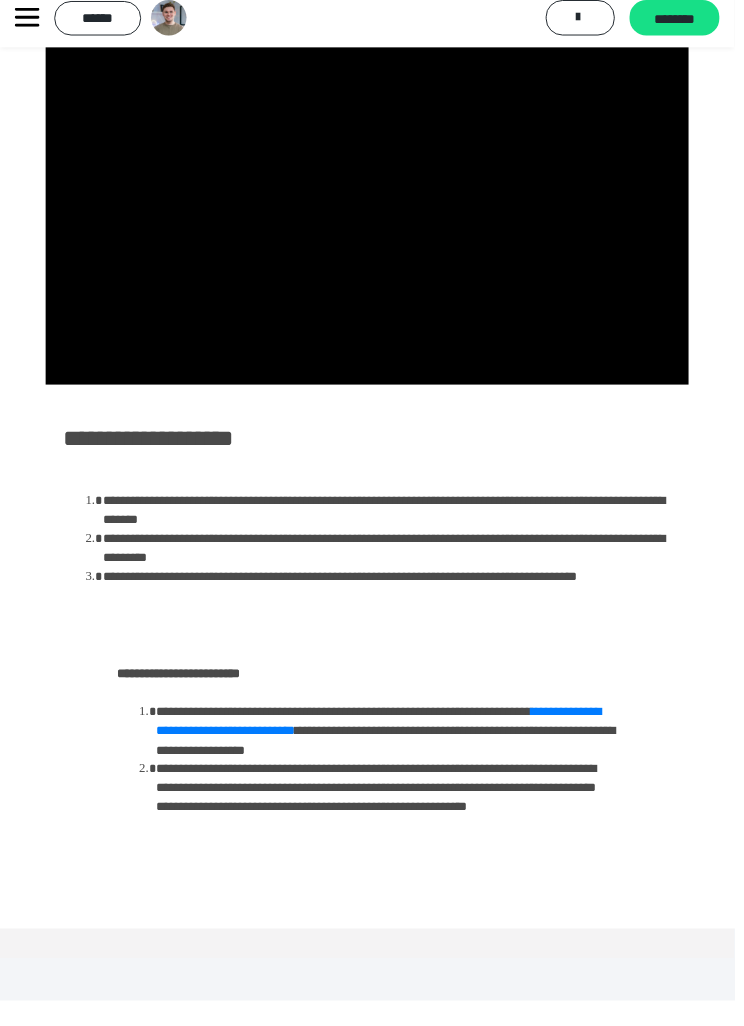 scroll, scrollTop: 203, scrollLeft: 0, axis: vertical 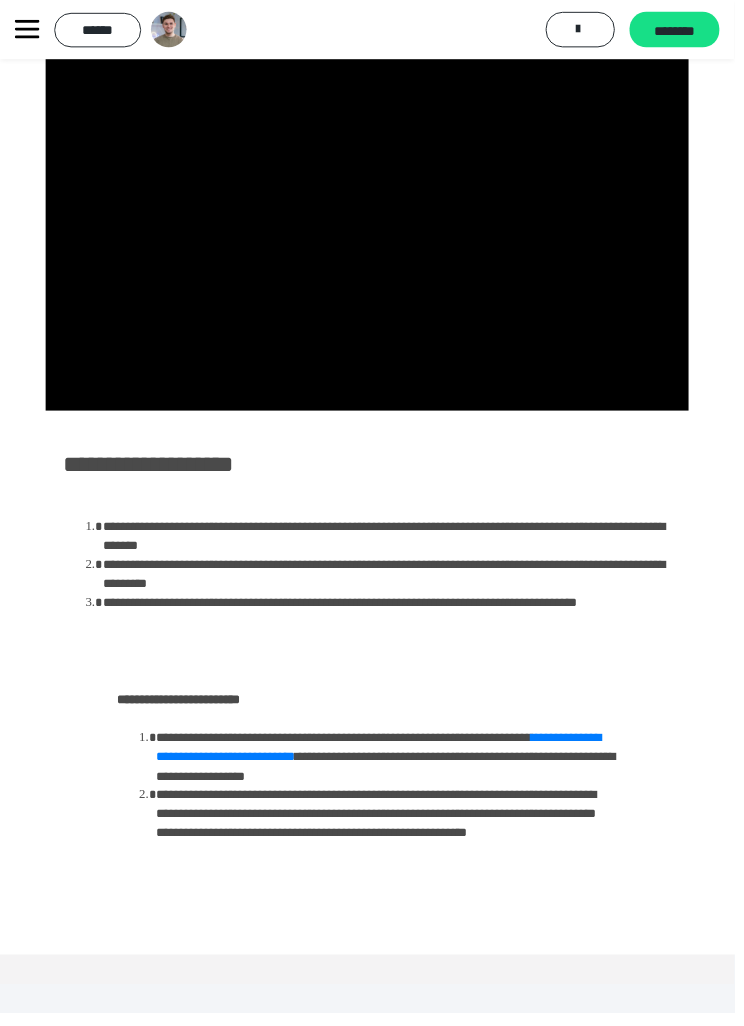 click on "********" at bounding box center [683, 31] 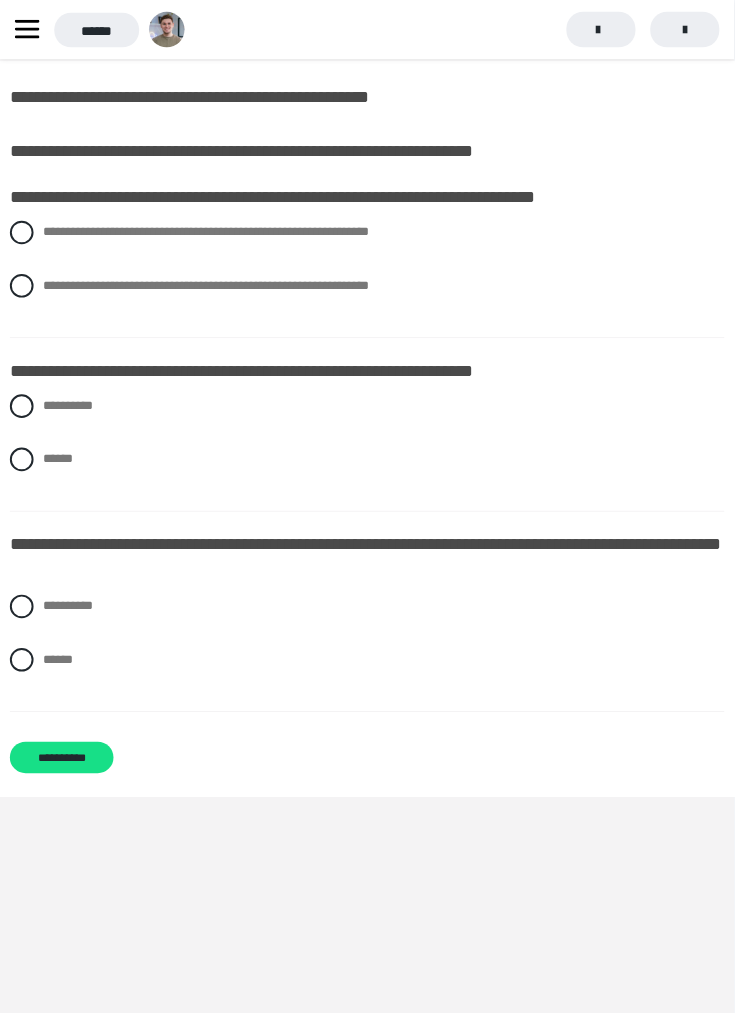 scroll, scrollTop: 0, scrollLeft: 0, axis: both 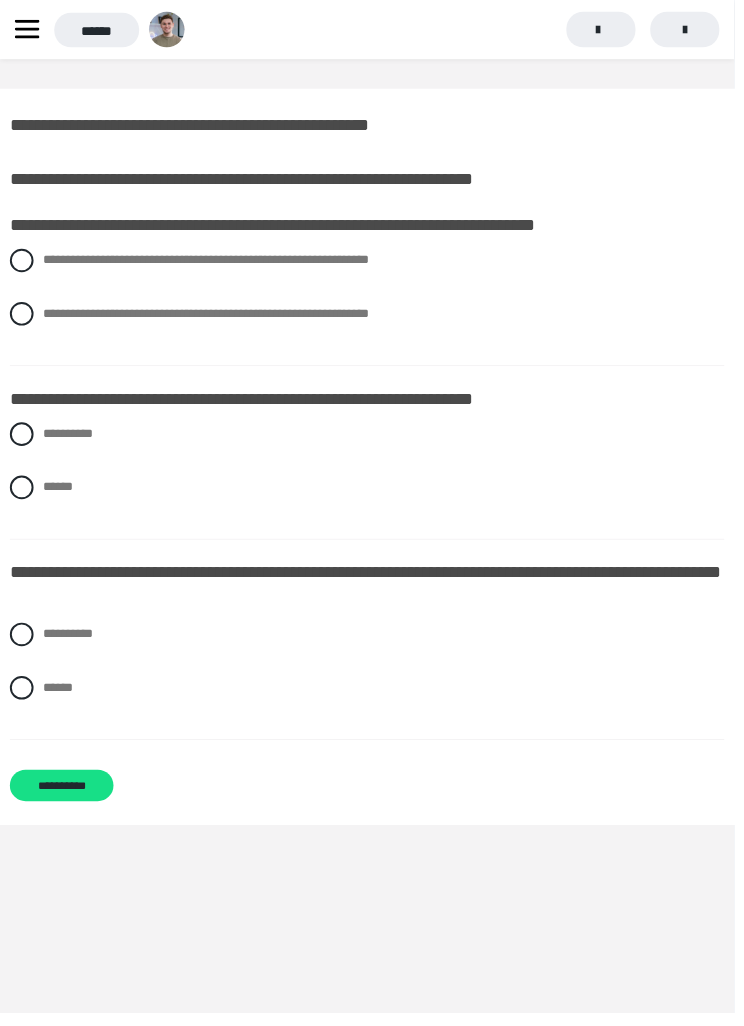 click at bounding box center (22, 264) 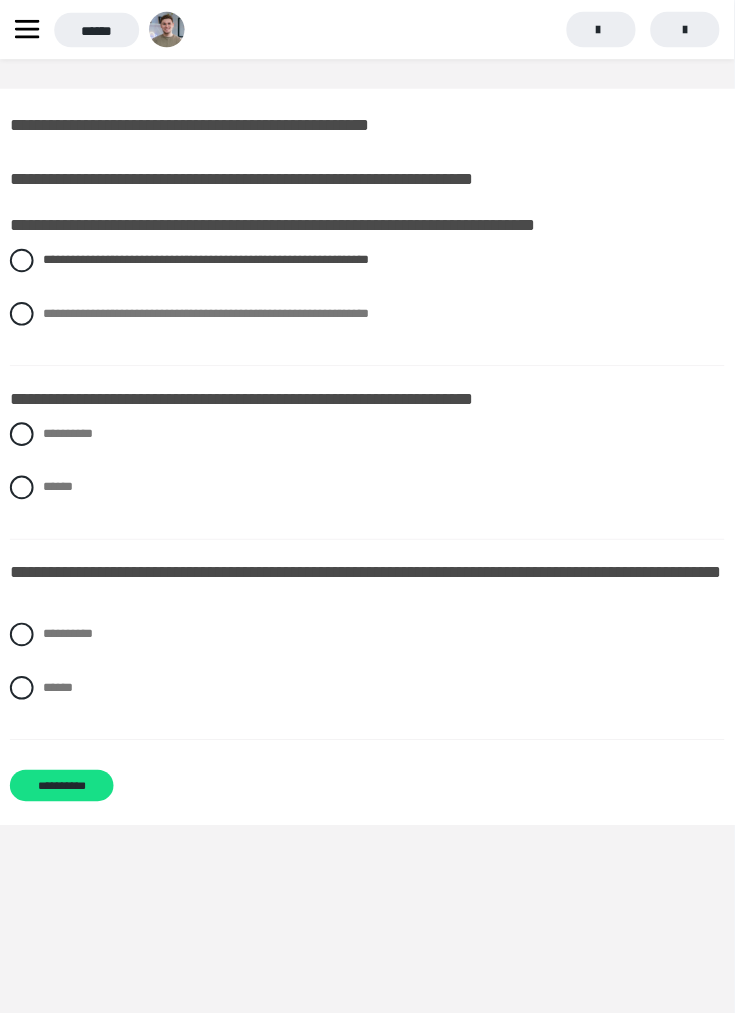 click on "******" at bounding box center [372, 494] 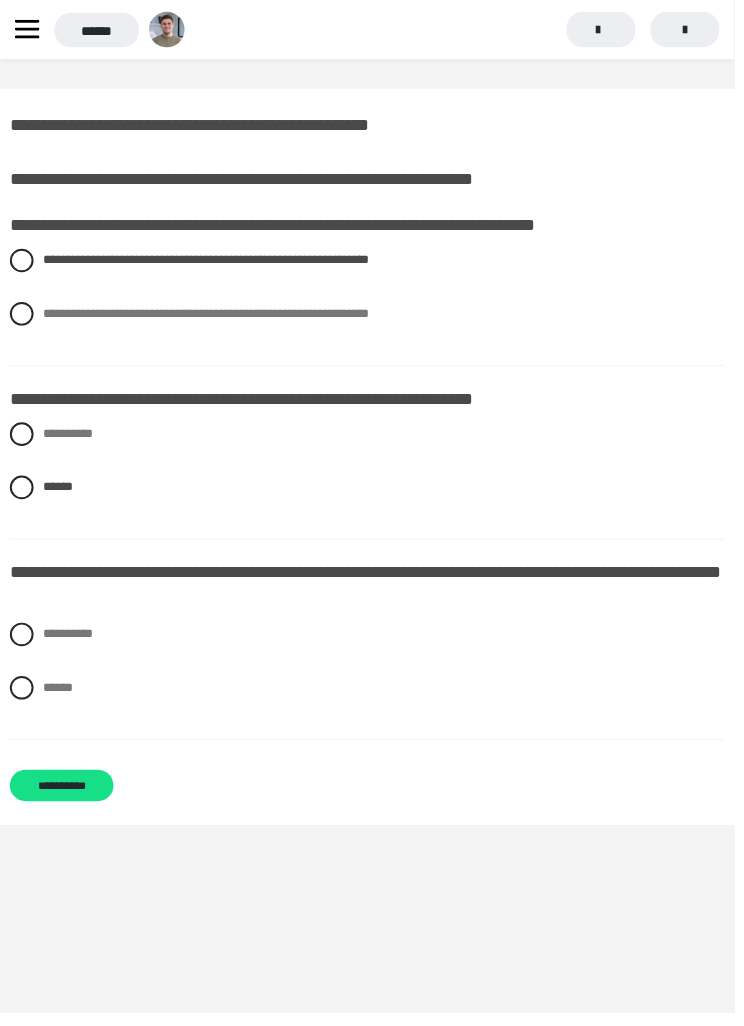 click on "******" at bounding box center (372, 494) 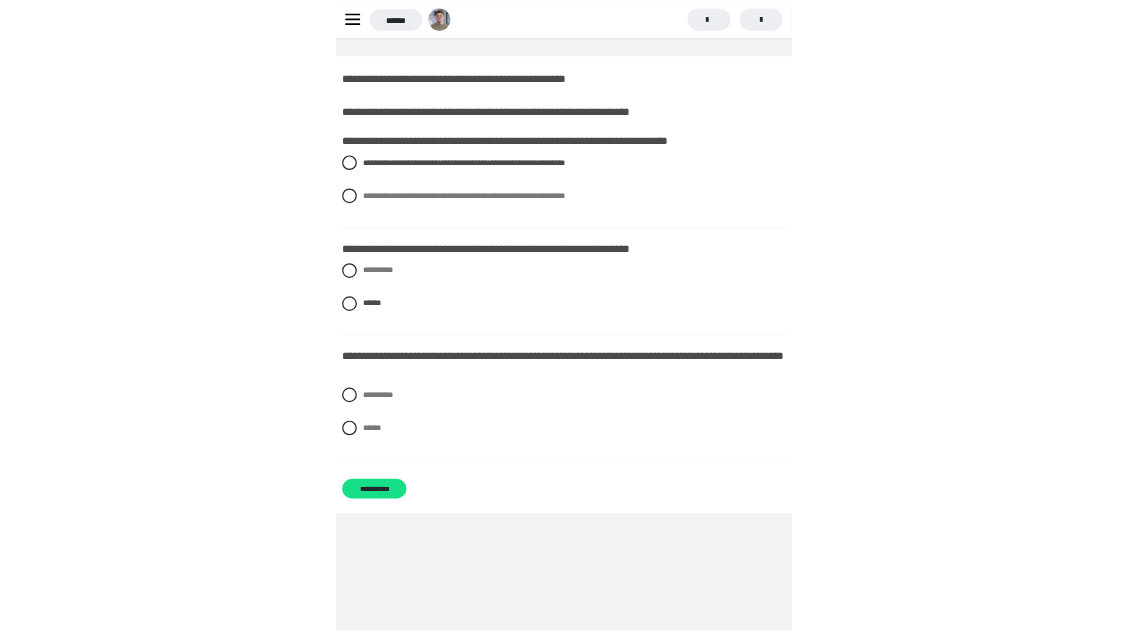 scroll, scrollTop: 0, scrollLeft: 0, axis: both 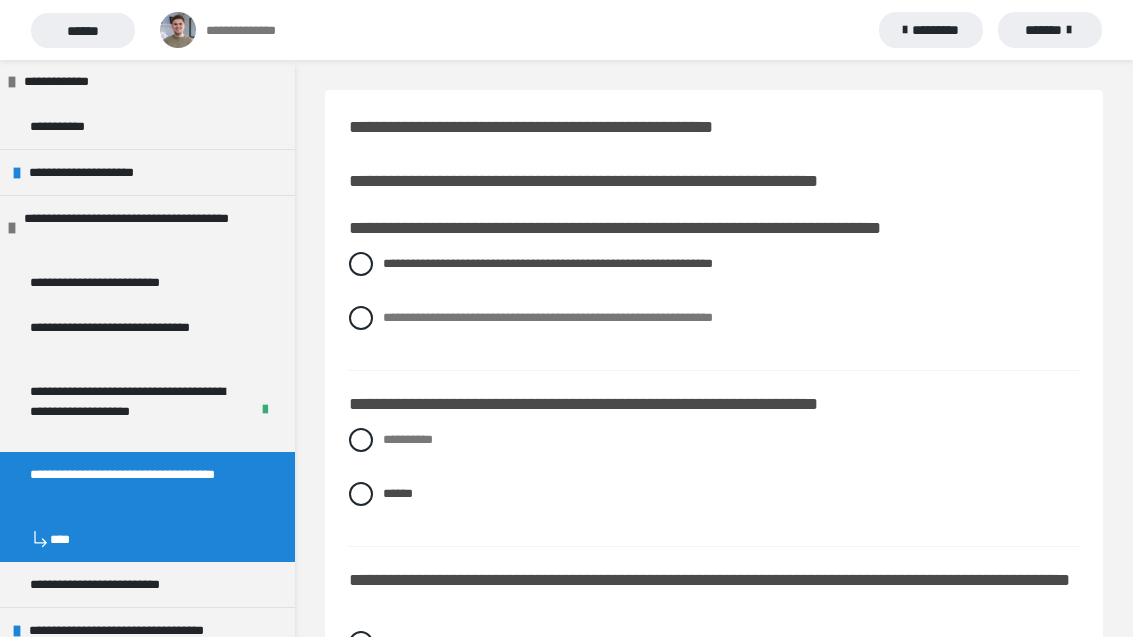 click on "**********" at bounding box center [714, 643] 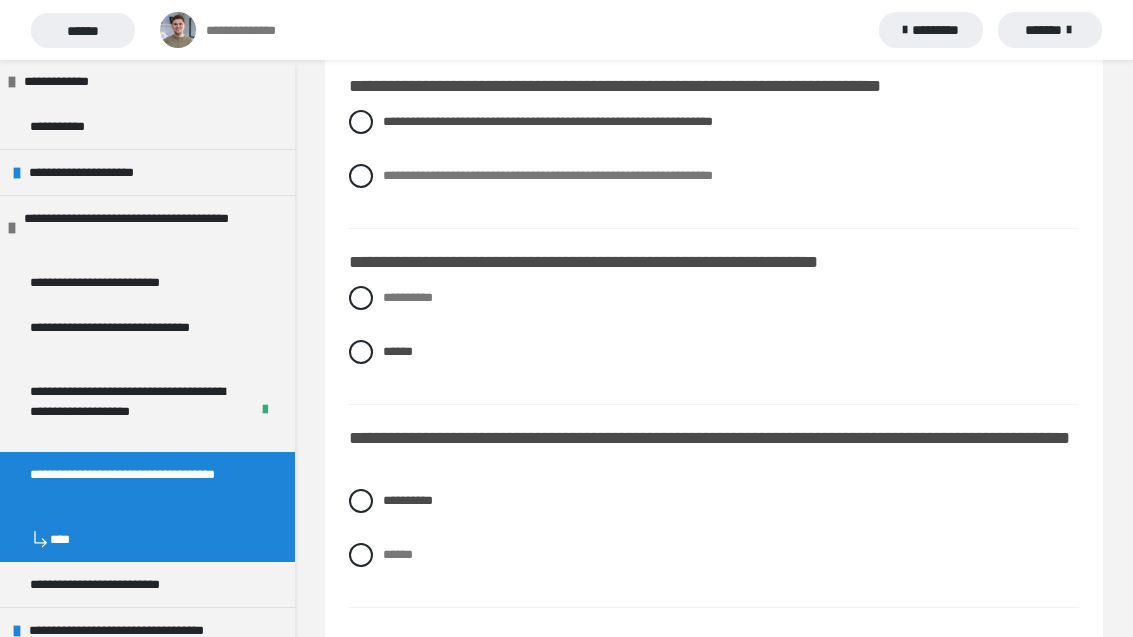 scroll, scrollTop: 189, scrollLeft: 0, axis: vertical 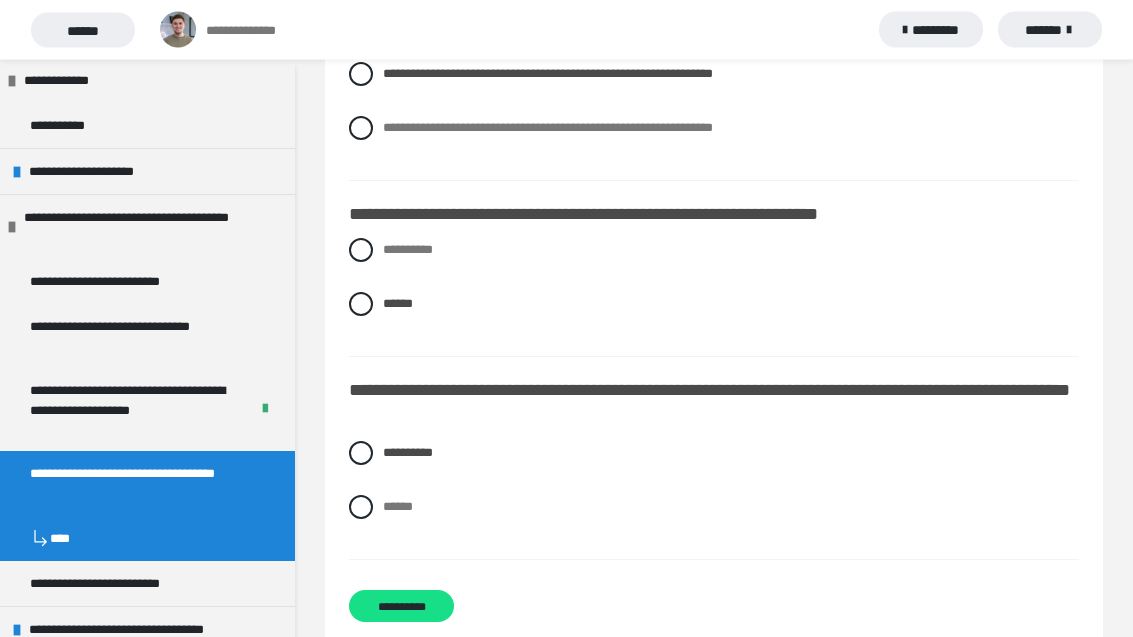 click on "**********" at bounding box center (401, 607) 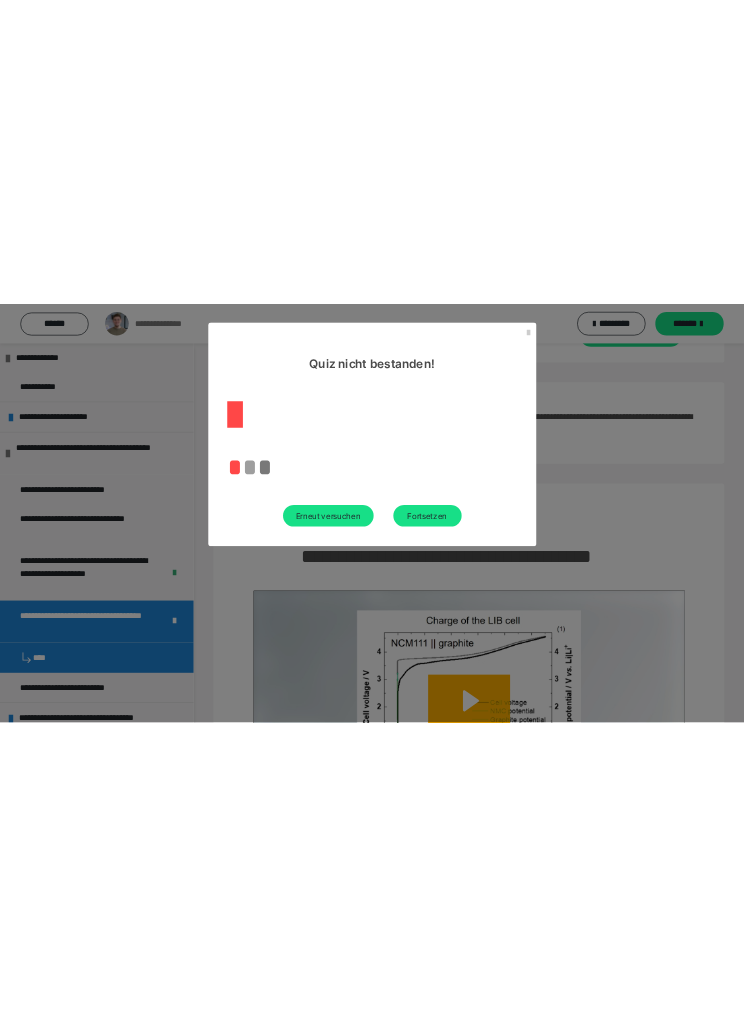 scroll, scrollTop: 0, scrollLeft: 0, axis: both 